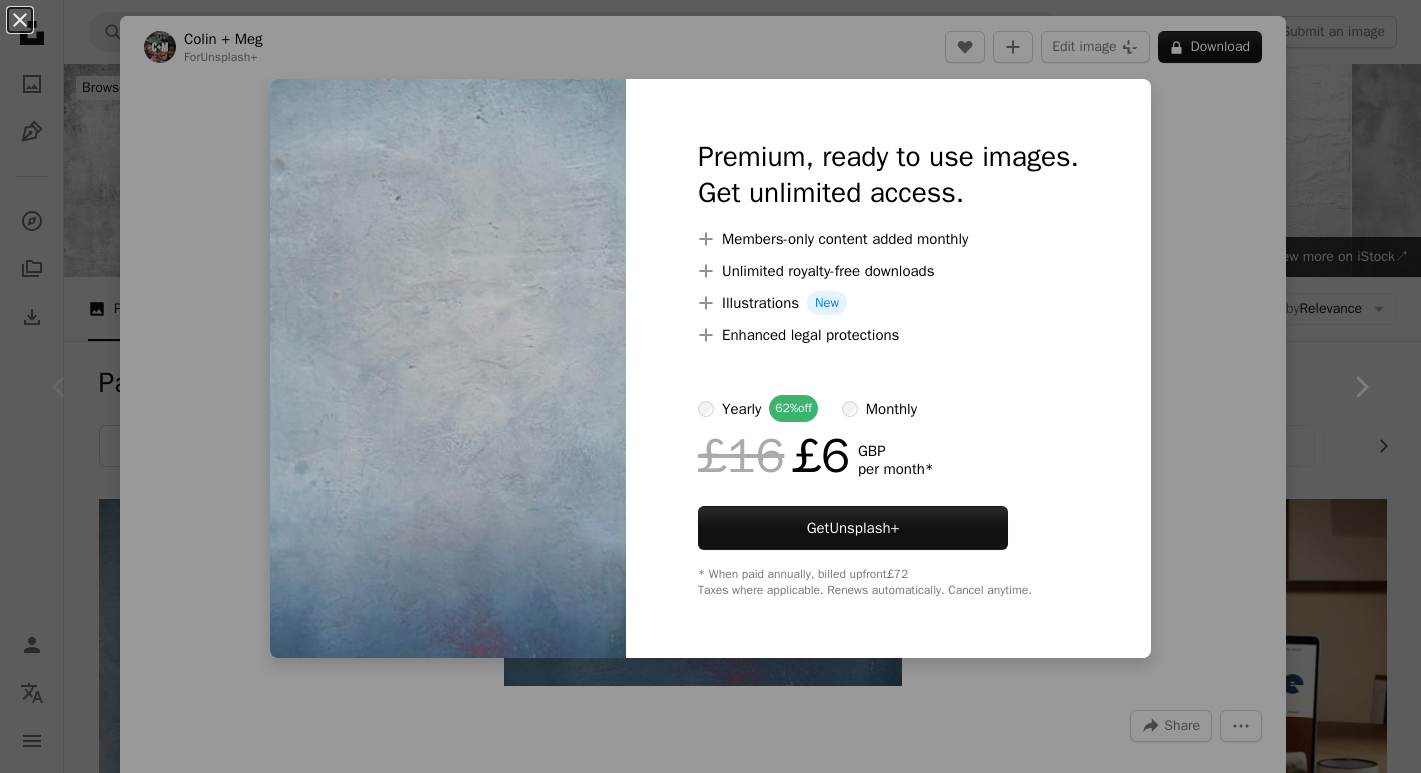 scroll, scrollTop: 311, scrollLeft: 0, axis: vertical 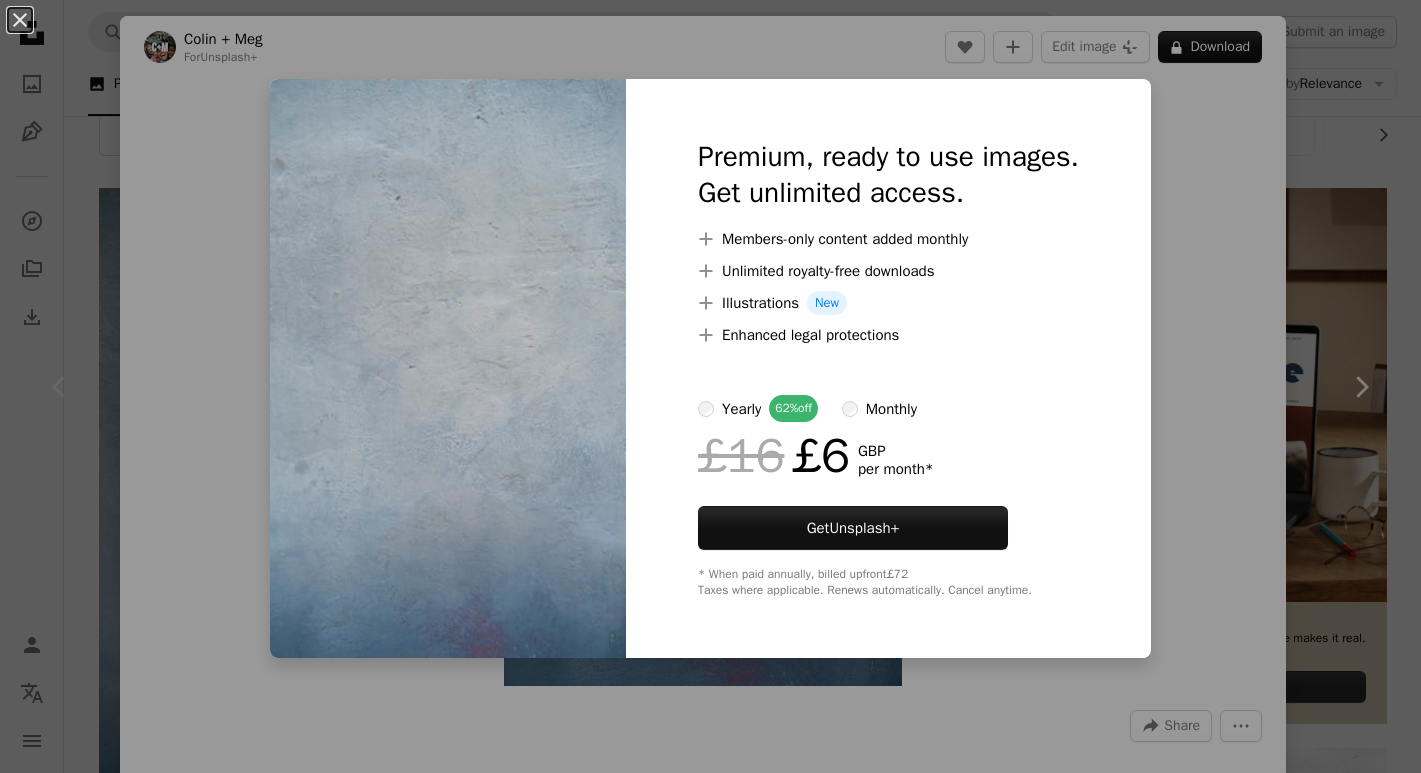 click on "An X shape Premium, ready to use images. Get unlimited access. A plus sign Members-only content added monthly A plus sign Unlimited royalty-free downloads A plus sign Illustrations  New A plus sign Enhanced legal protections yearly 62%  off monthly £16   £6 GBP per month * Get  Unsplash+ * When paid annually, billed upfront  £72 Taxes where applicable. Renews automatically. Cancel anytime." at bounding box center [710, 386] 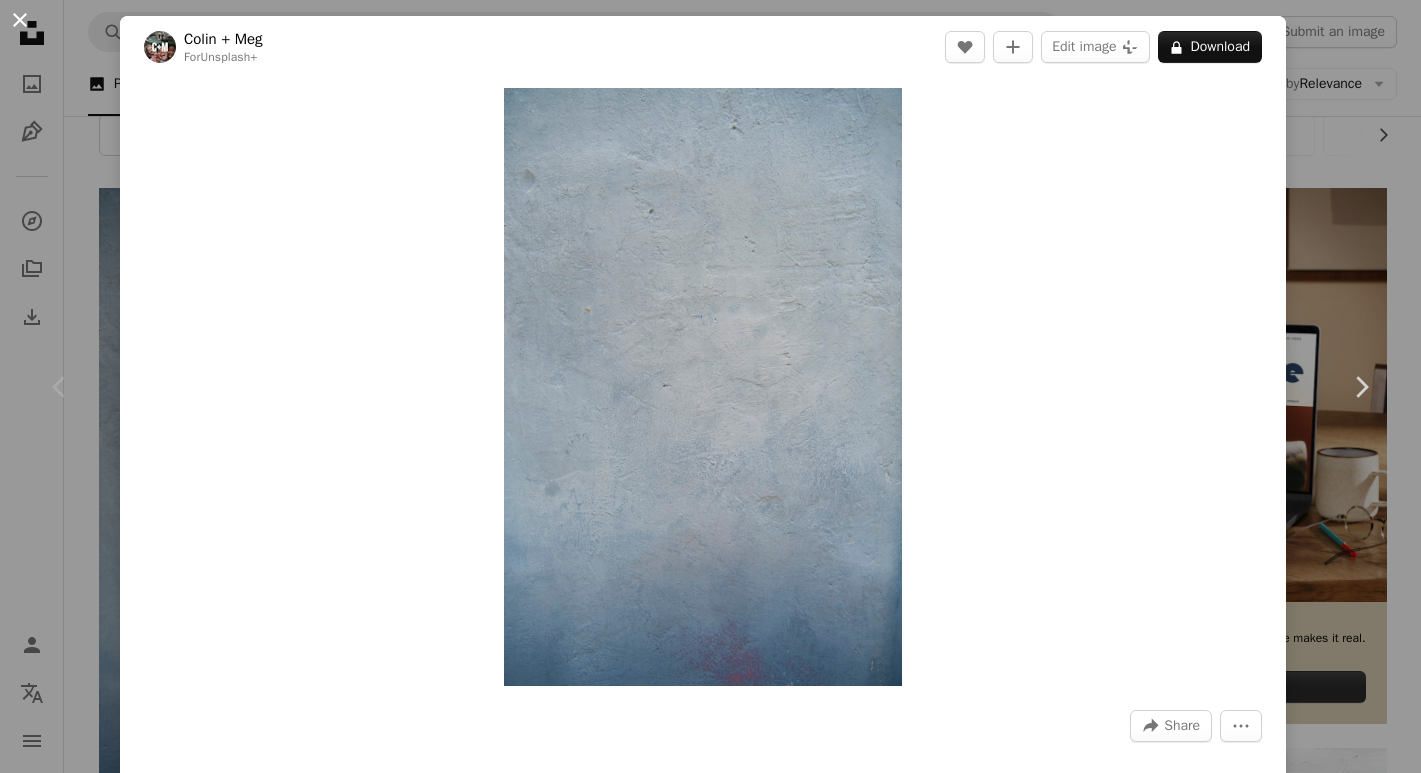 click on "An X shape" at bounding box center (20, 20) 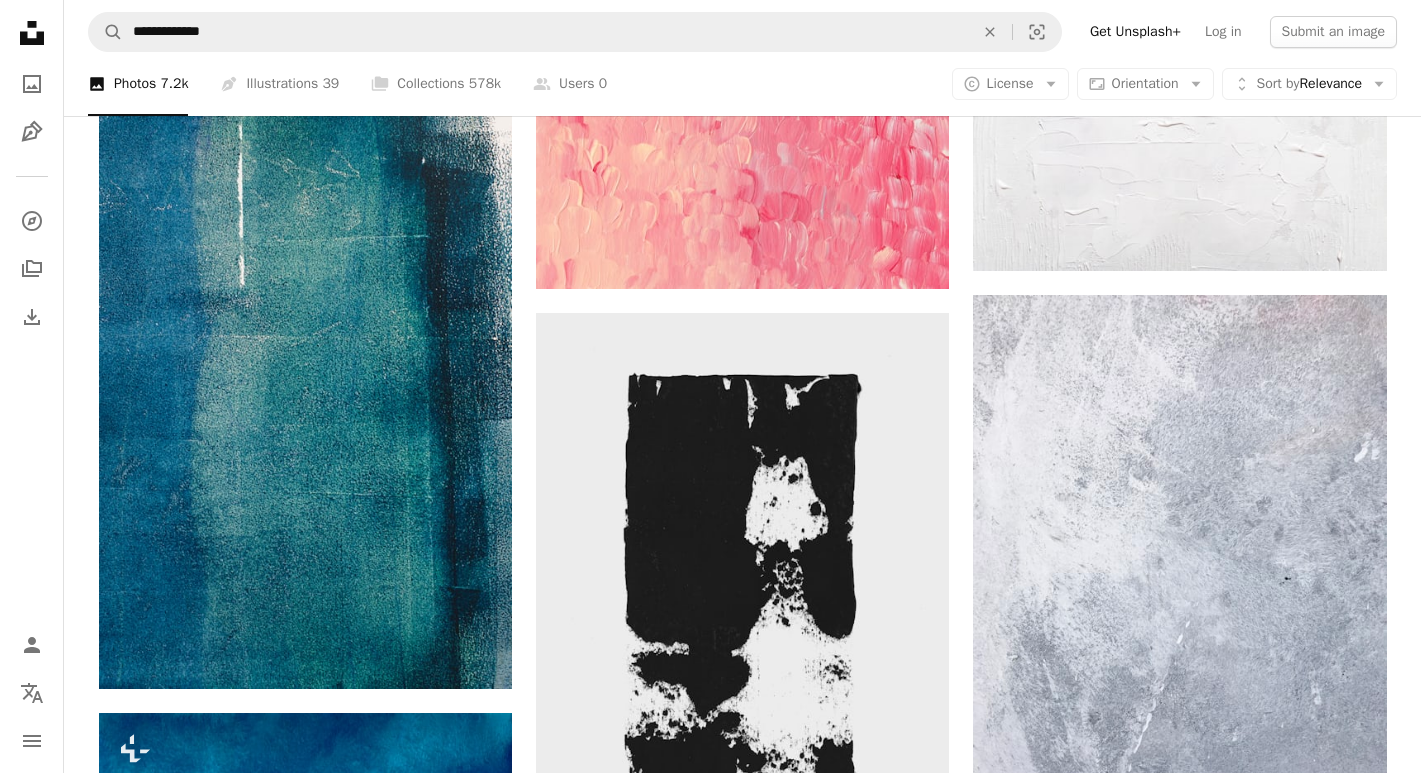 scroll, scrollTop: 1077, scrollLeft: 0, axis: vertical 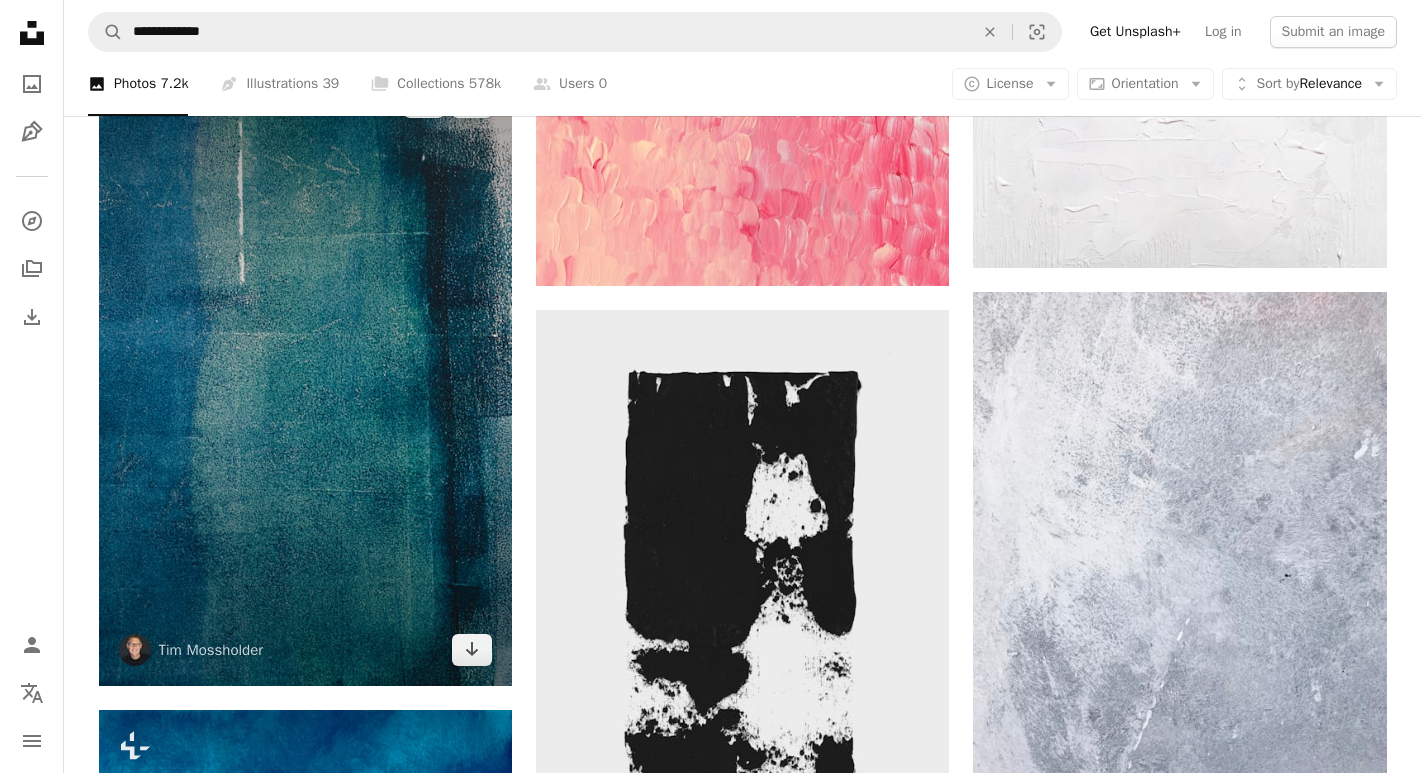 click at bounding box center (305, 376) 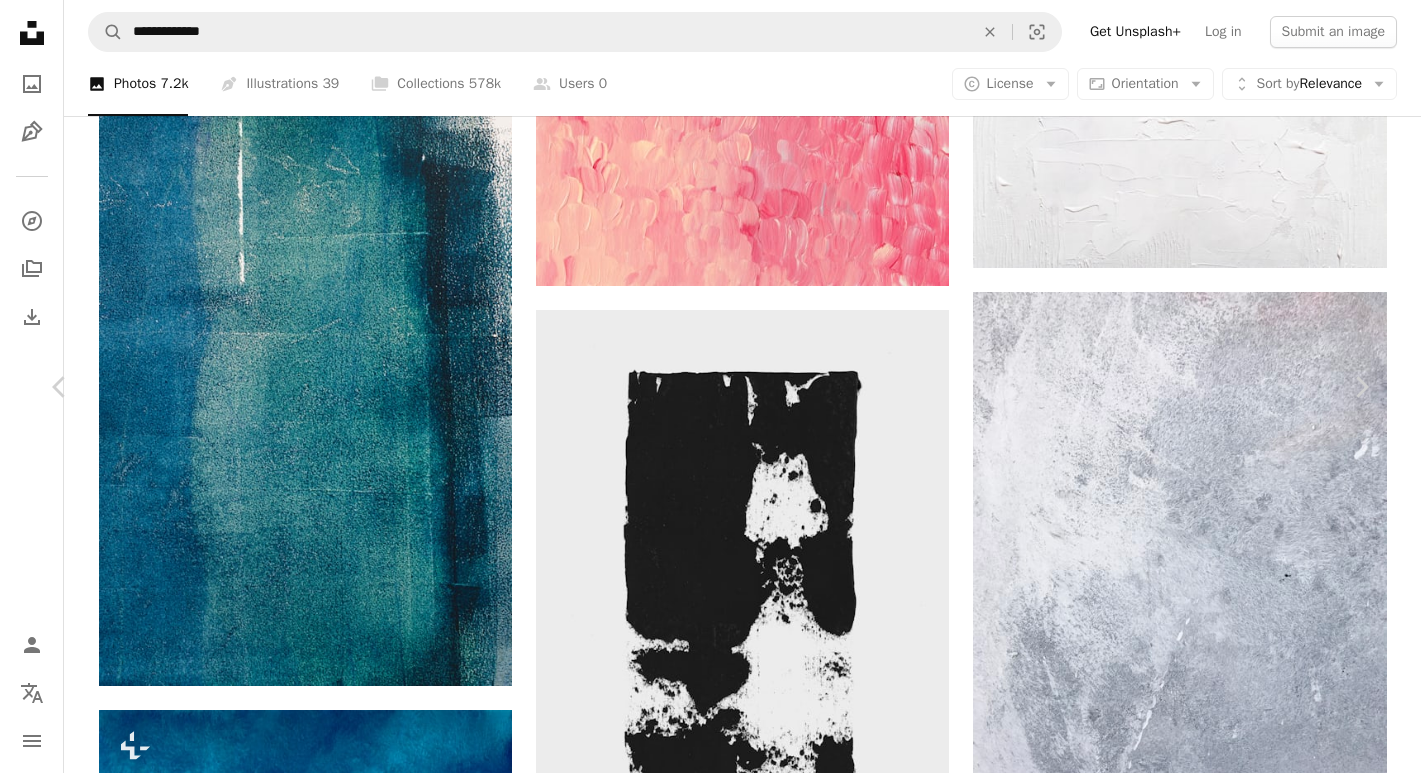 click at bounding box center (703, 8269) 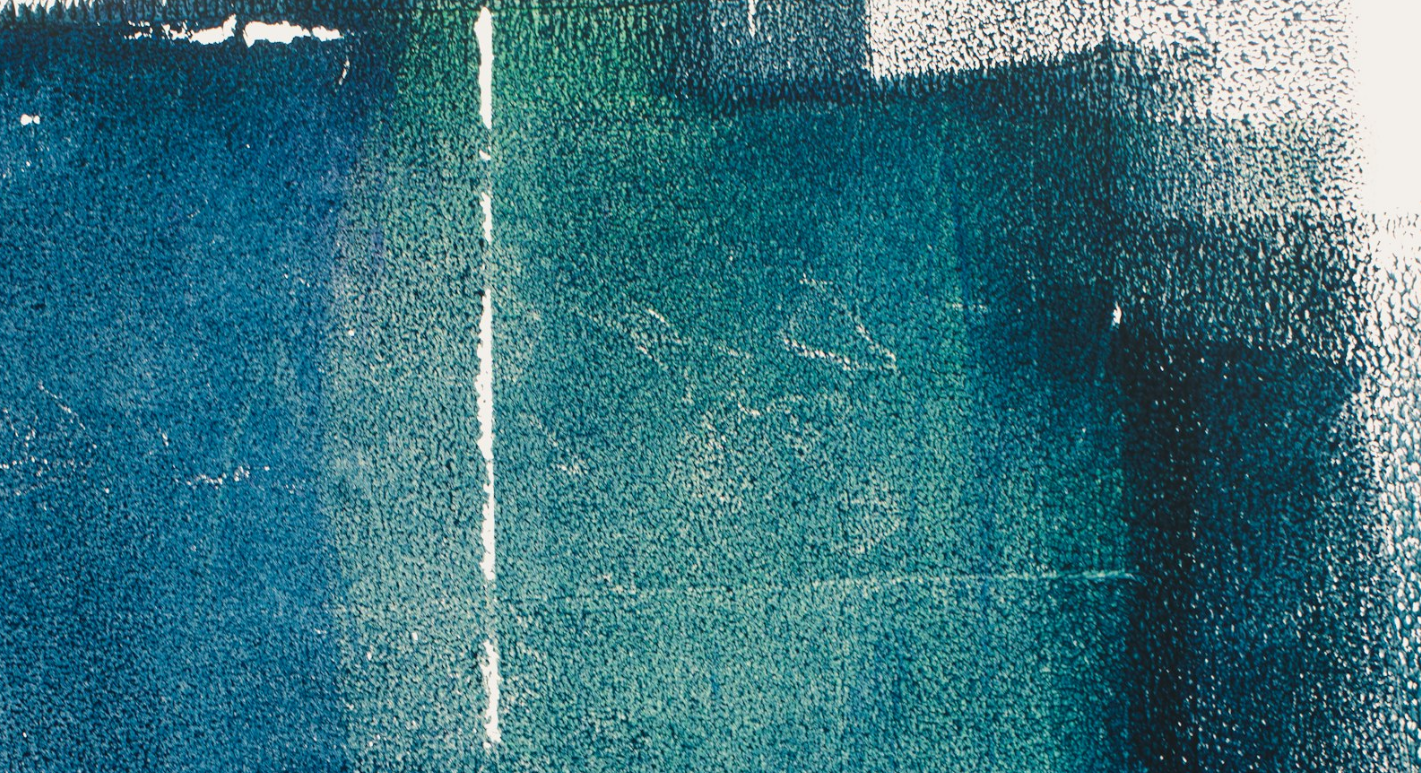 scroll, scrollTop: 681, scrollLeft: 0, axis: vertical 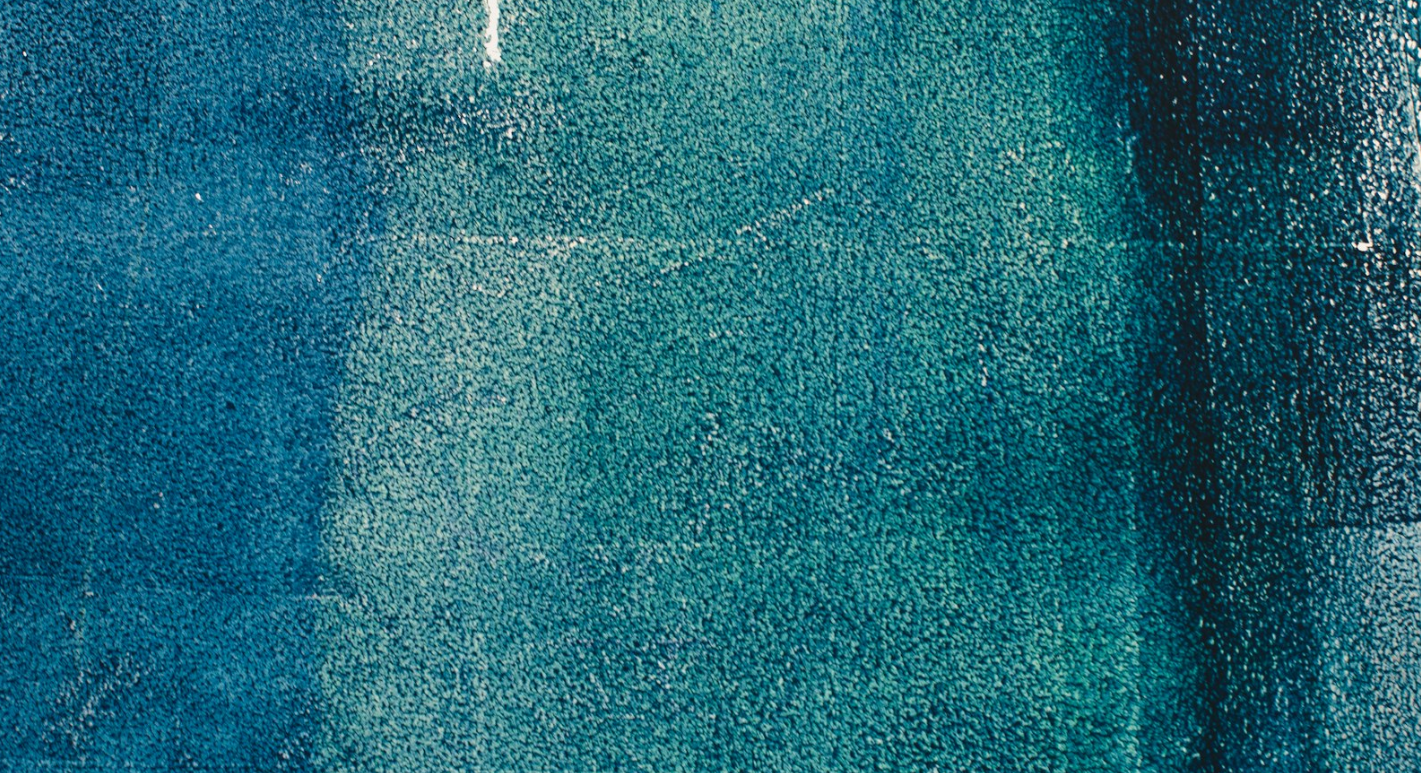 click at bounding box center [710, 385] 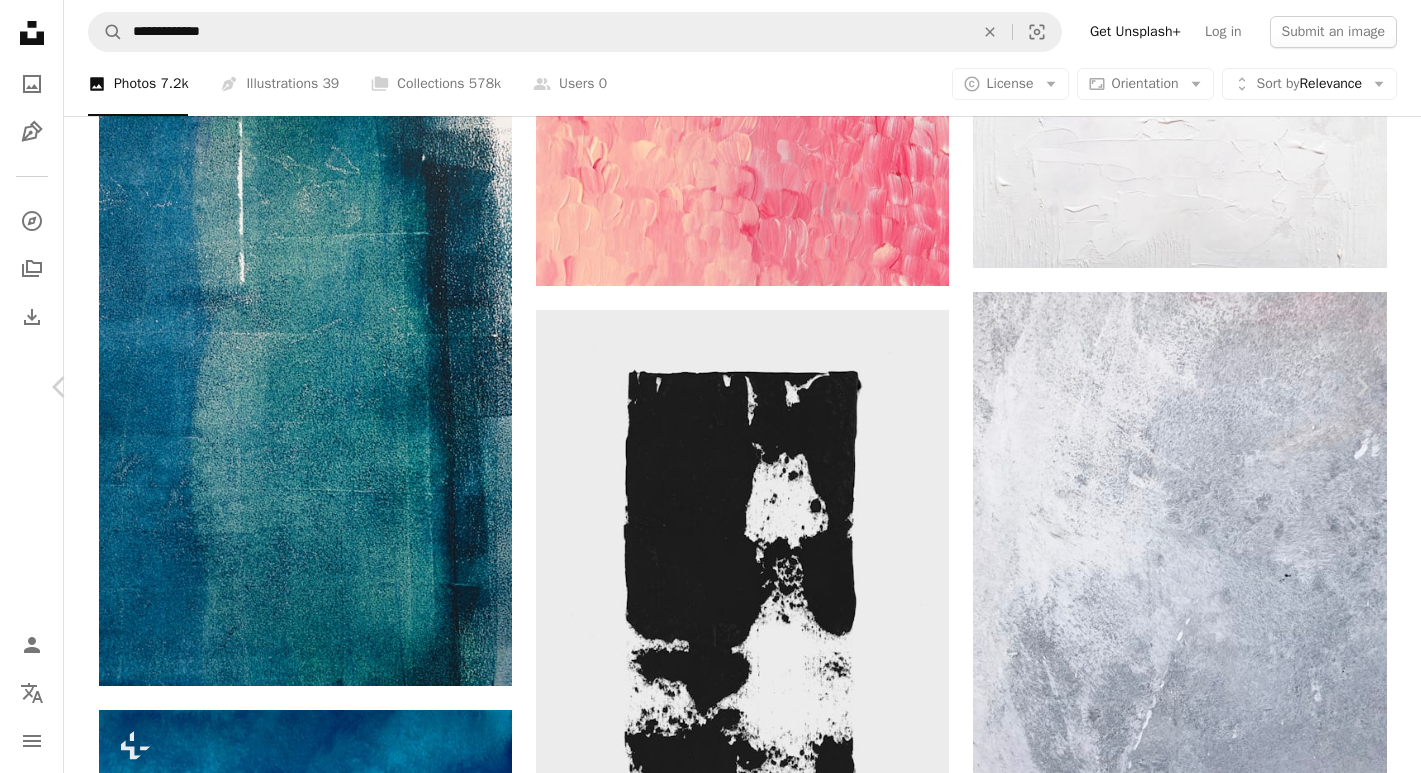 click on "Download free" at bounding box center [1172, 7929] 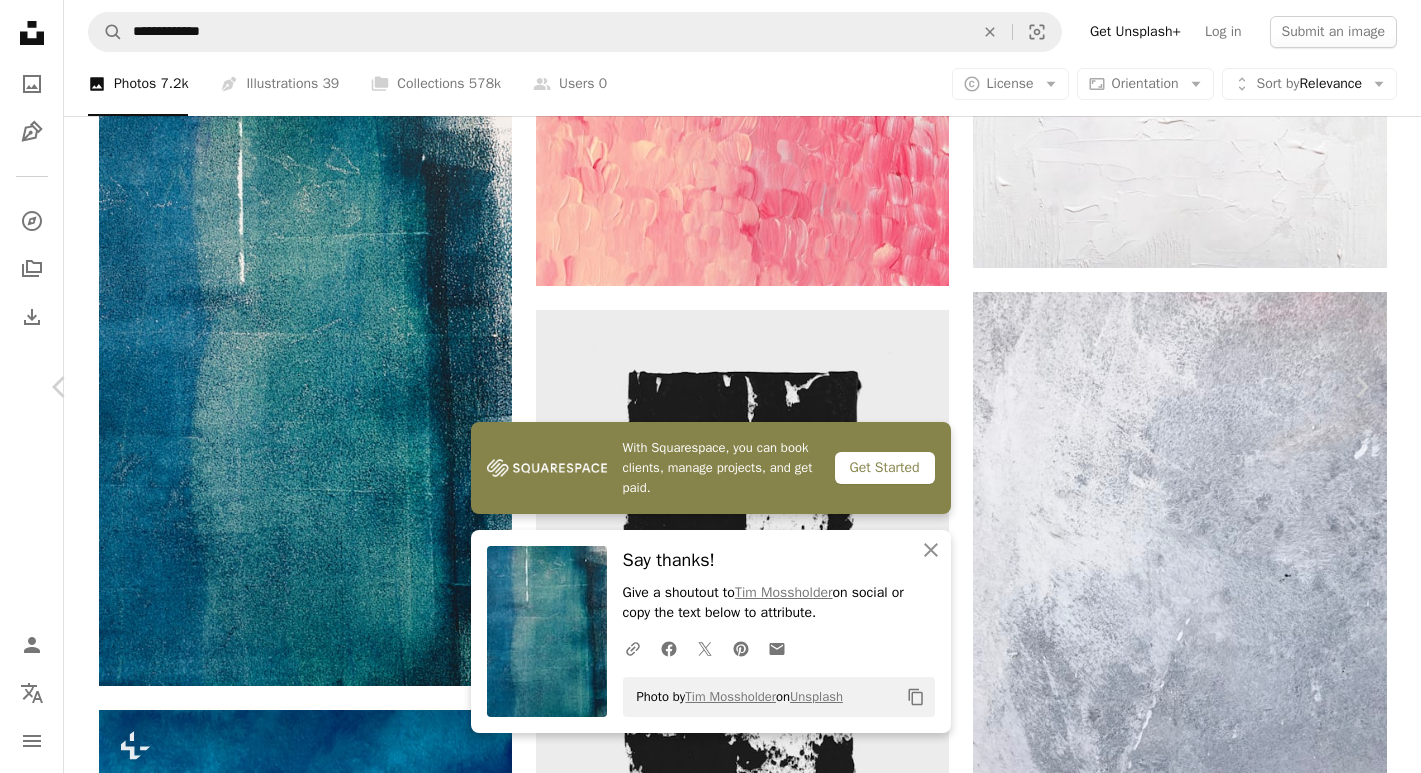 click on "An X shape" at bounding box center (20, 20) 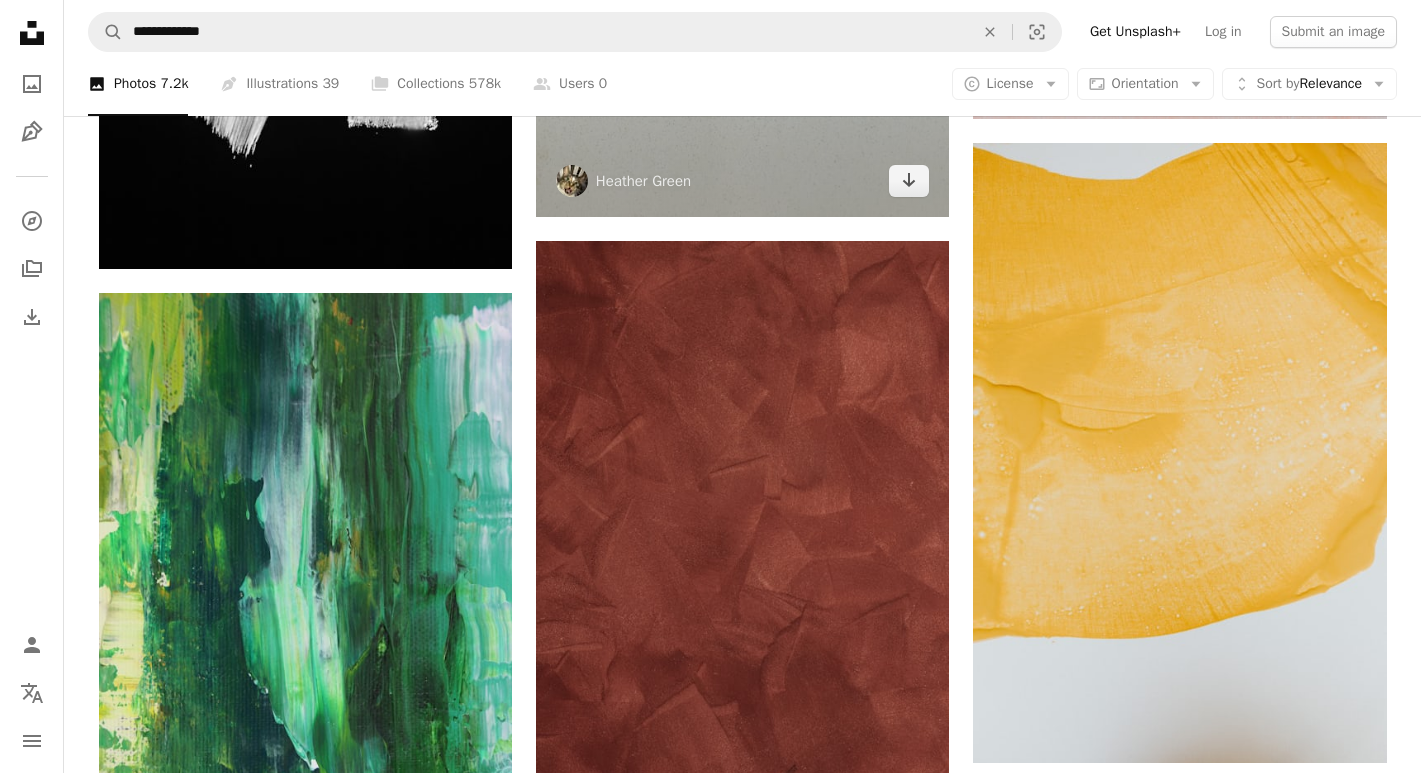 scroll, scrollTop: 2434, scrollLeft: 0, axis: vertical 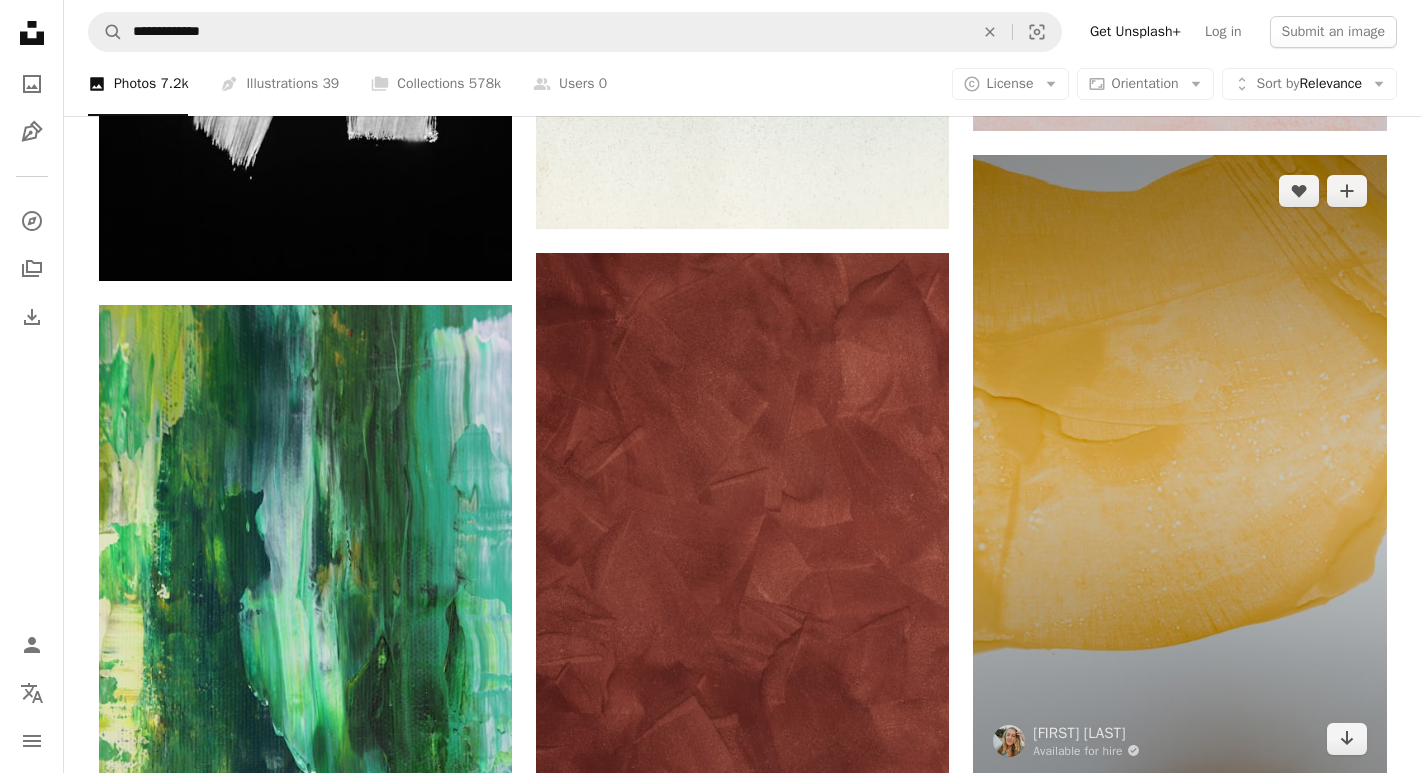click at bounding box center (1179, 465) 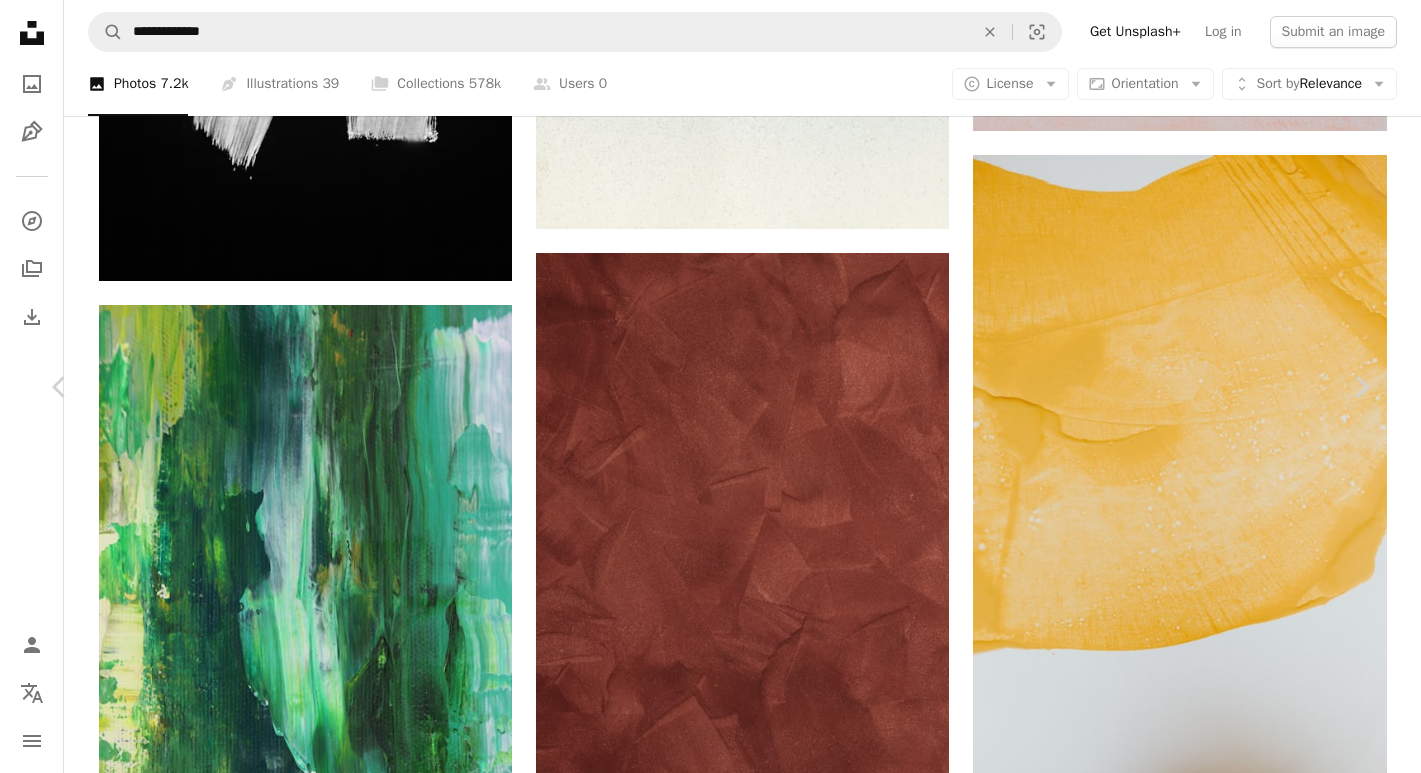 click on "Download free" at bounding box center (1172, 6572) 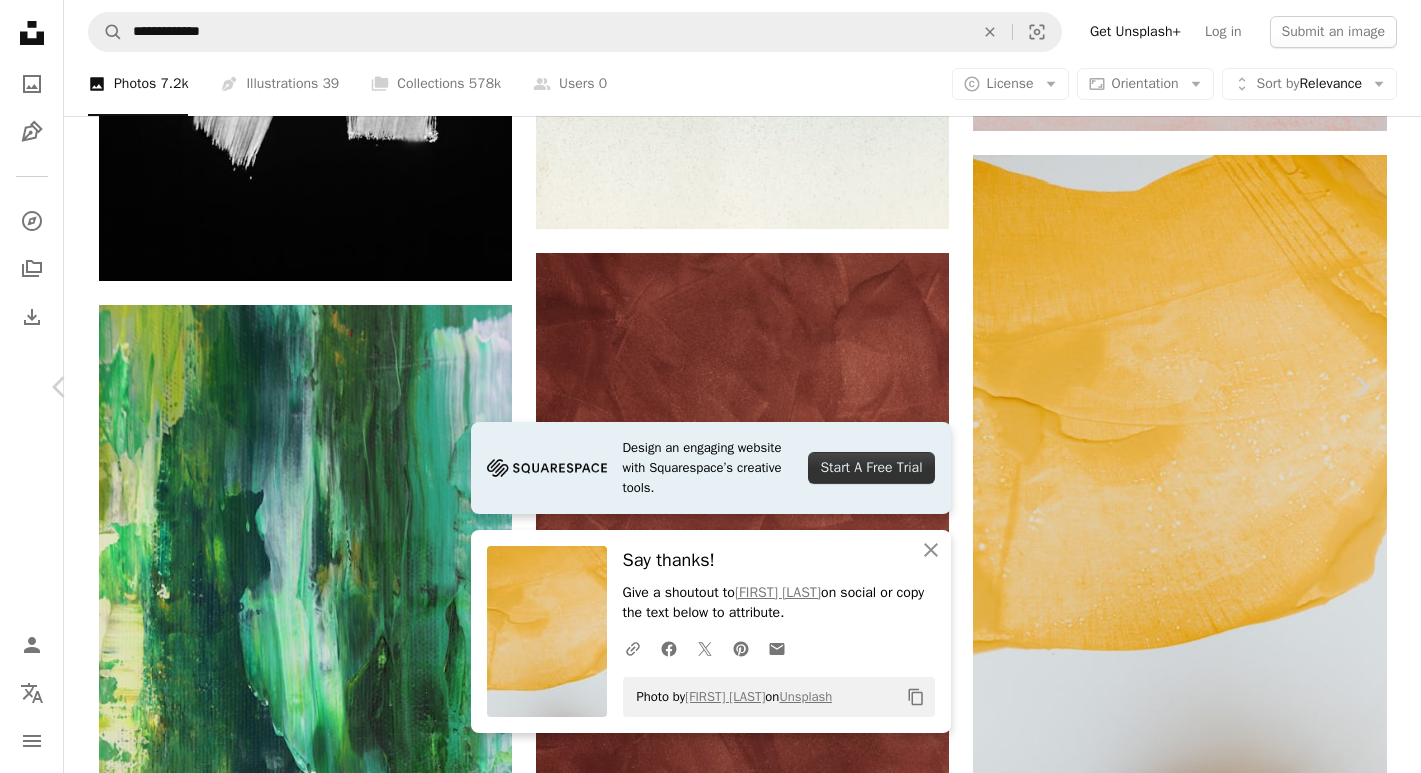 click on "An X shape" at bounding box center [20, 20] 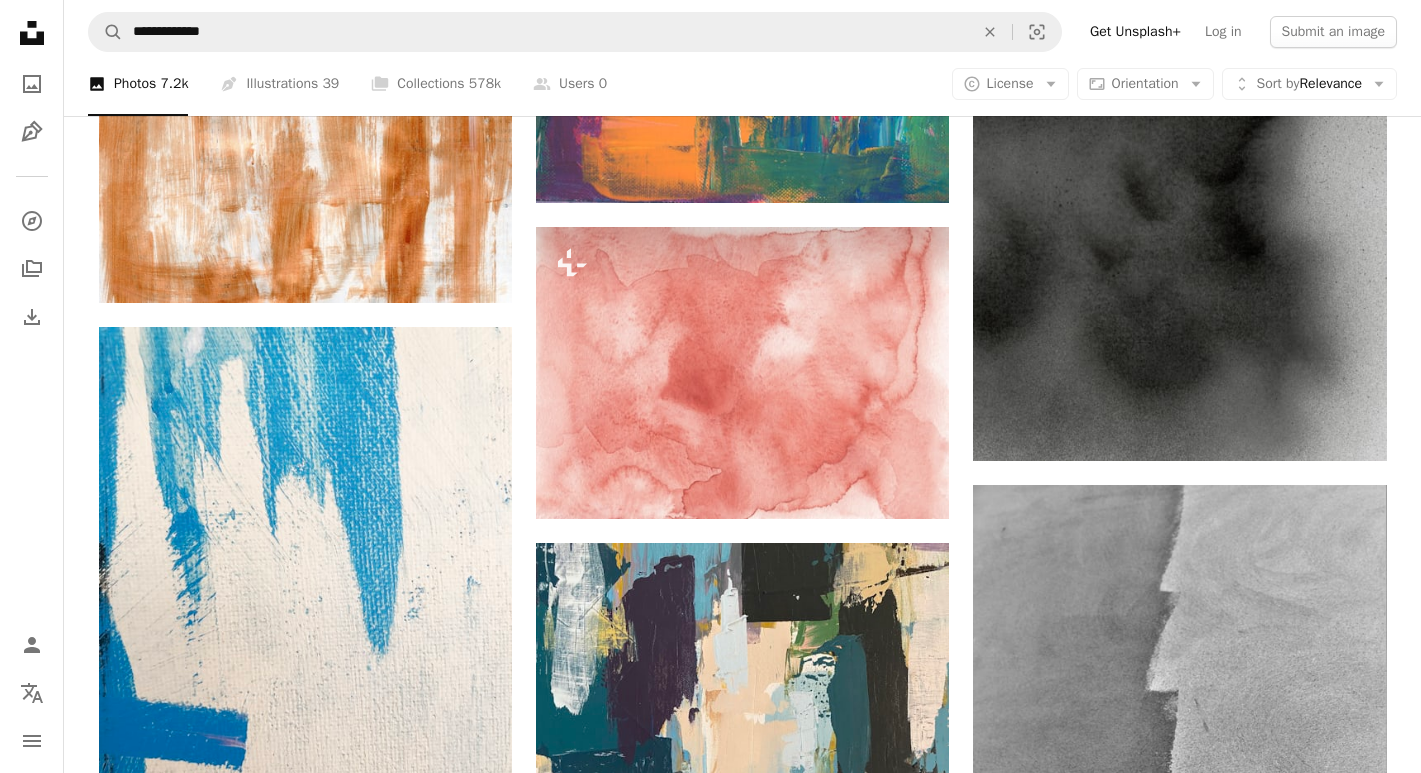 scroll, scrollTop: 3697, scrollLeft: 0, axis: vertical 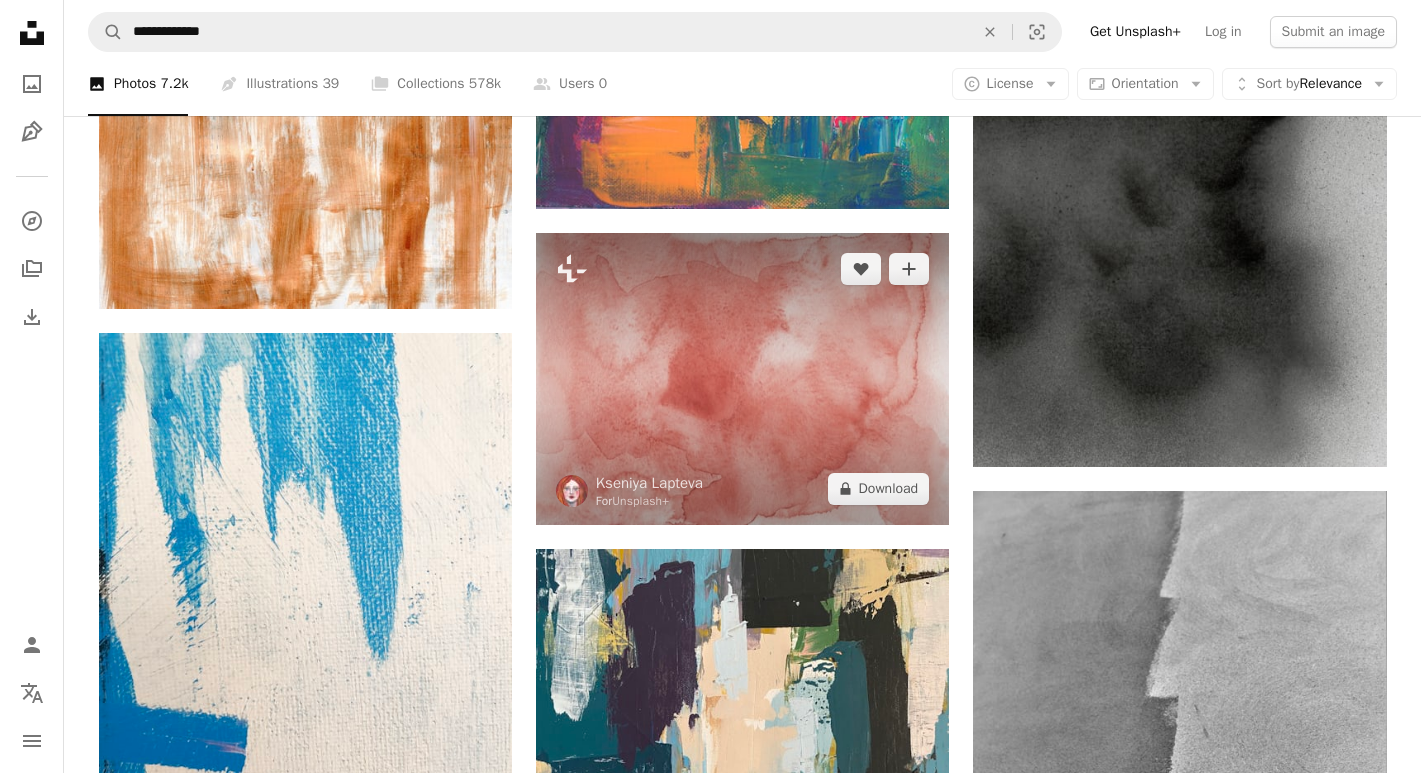 click at bounding box center [742, 379] 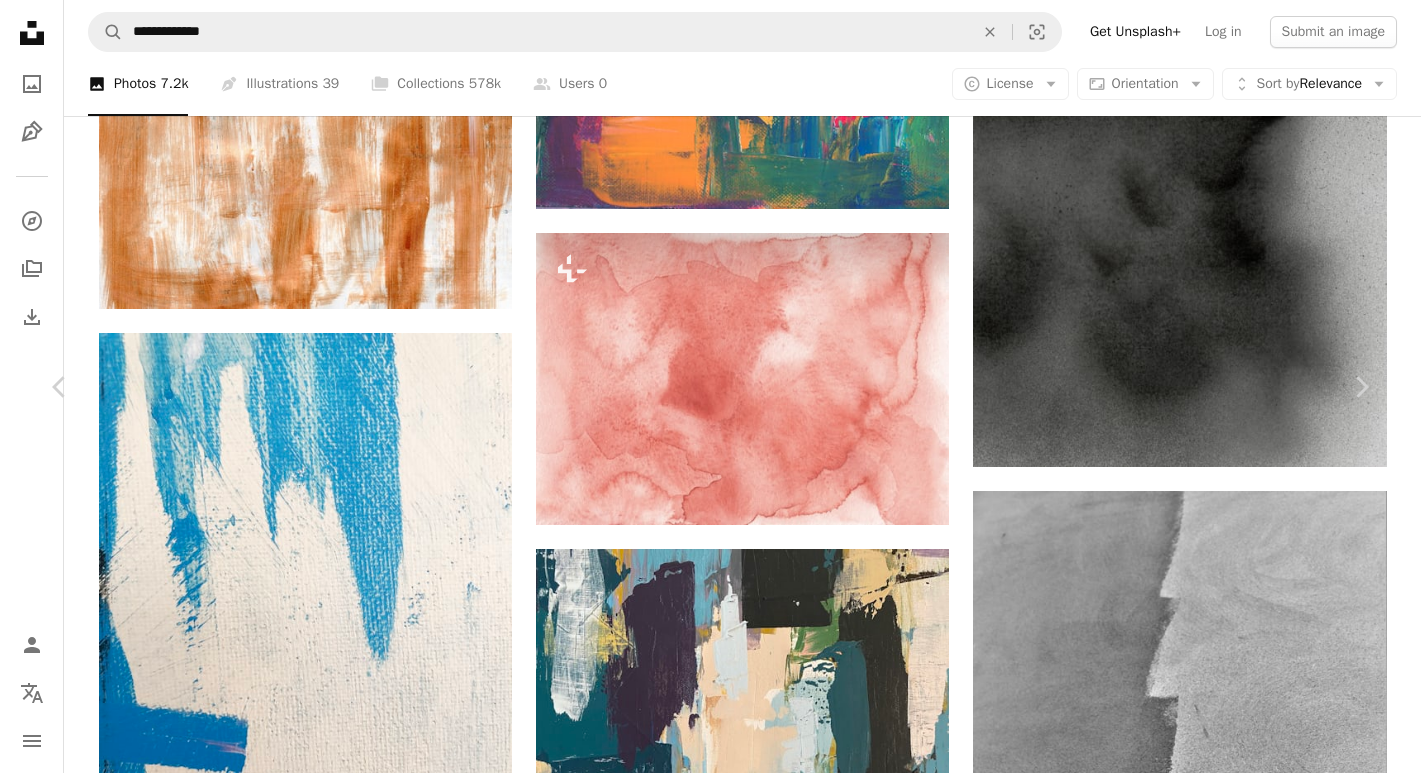 click on "A lock   Download" at bounding box center [1210, 5309] 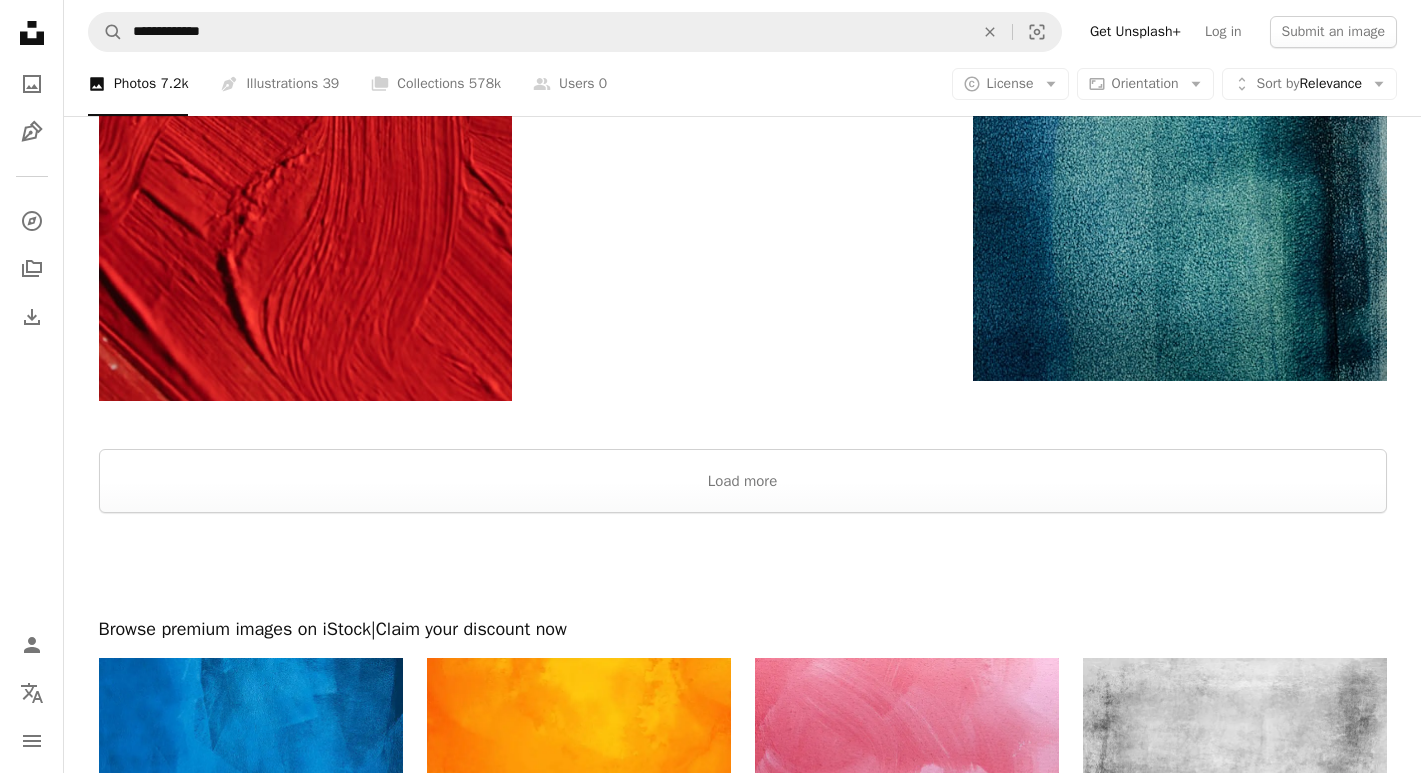 scroll, scrollTop: 7685, scrollLeft: 0, axis: vertical 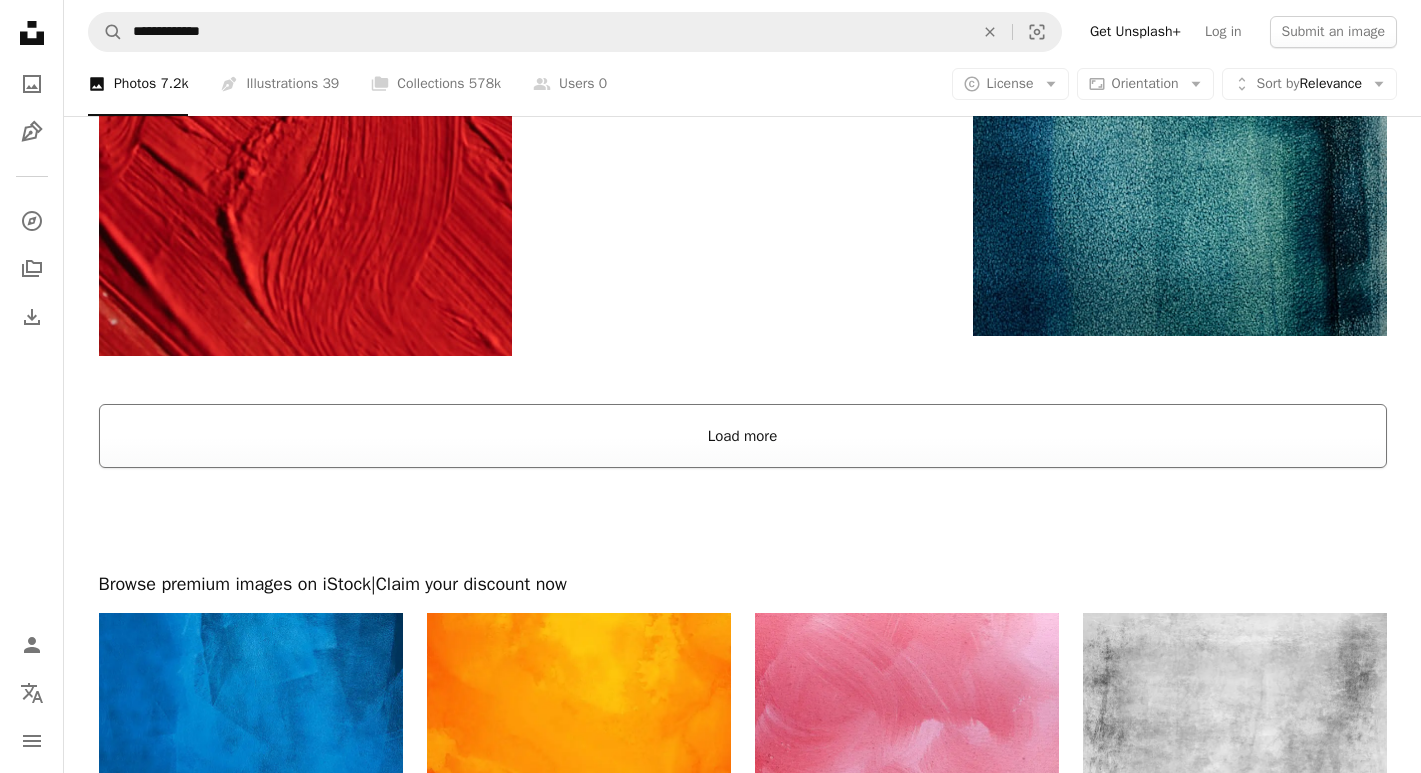 click on "Load more" at bounding box center (743, 436) 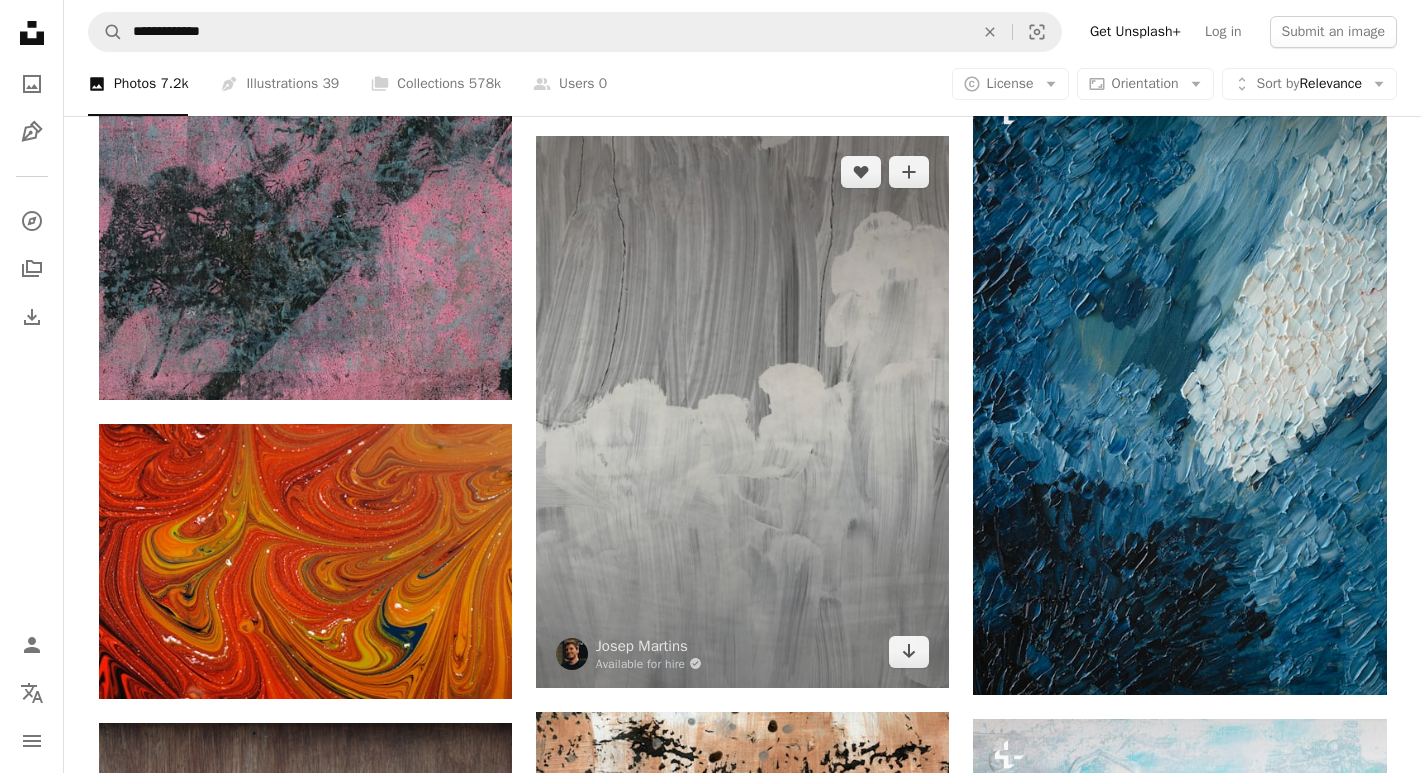 scroll, scrollTop: 8273, scrollLeft: 0, axis: vertical 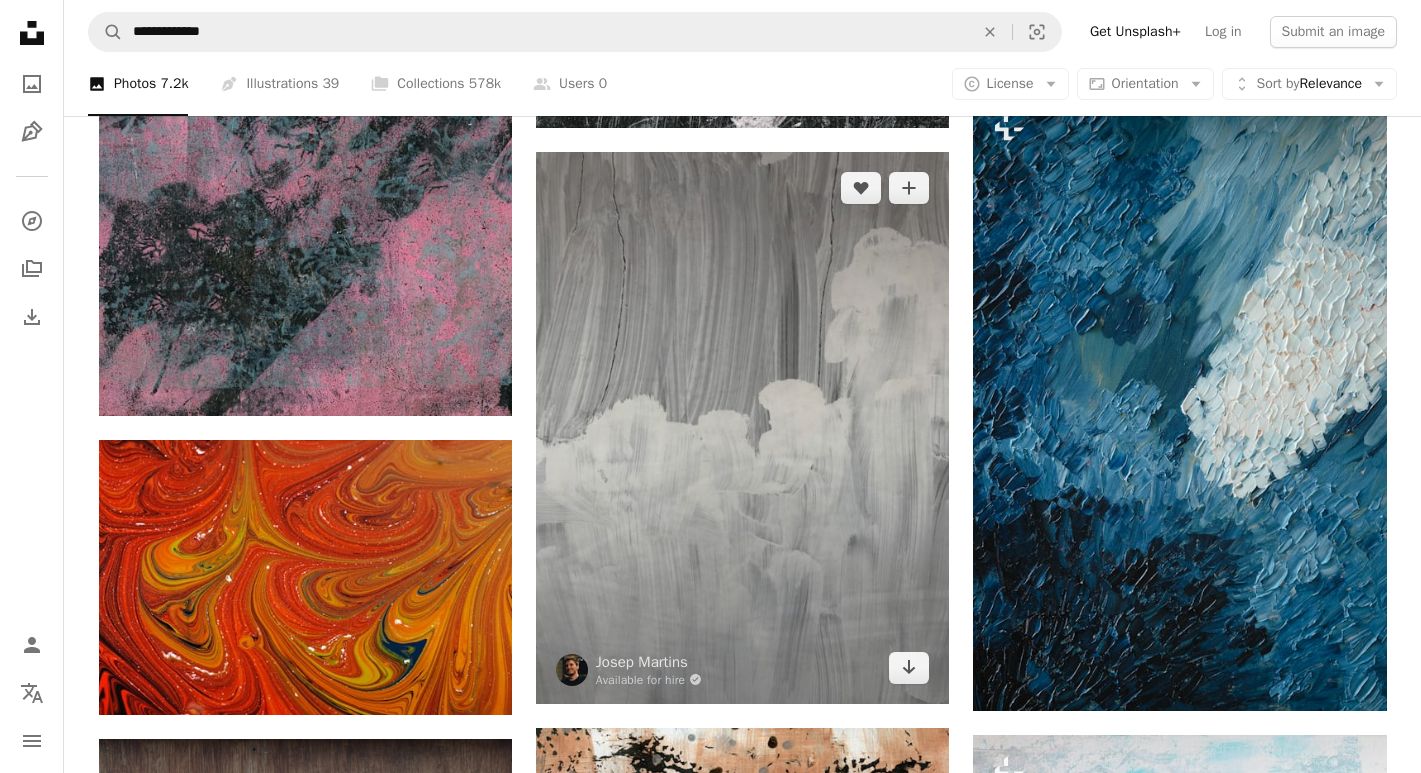 click at bounding box center (742, 427) 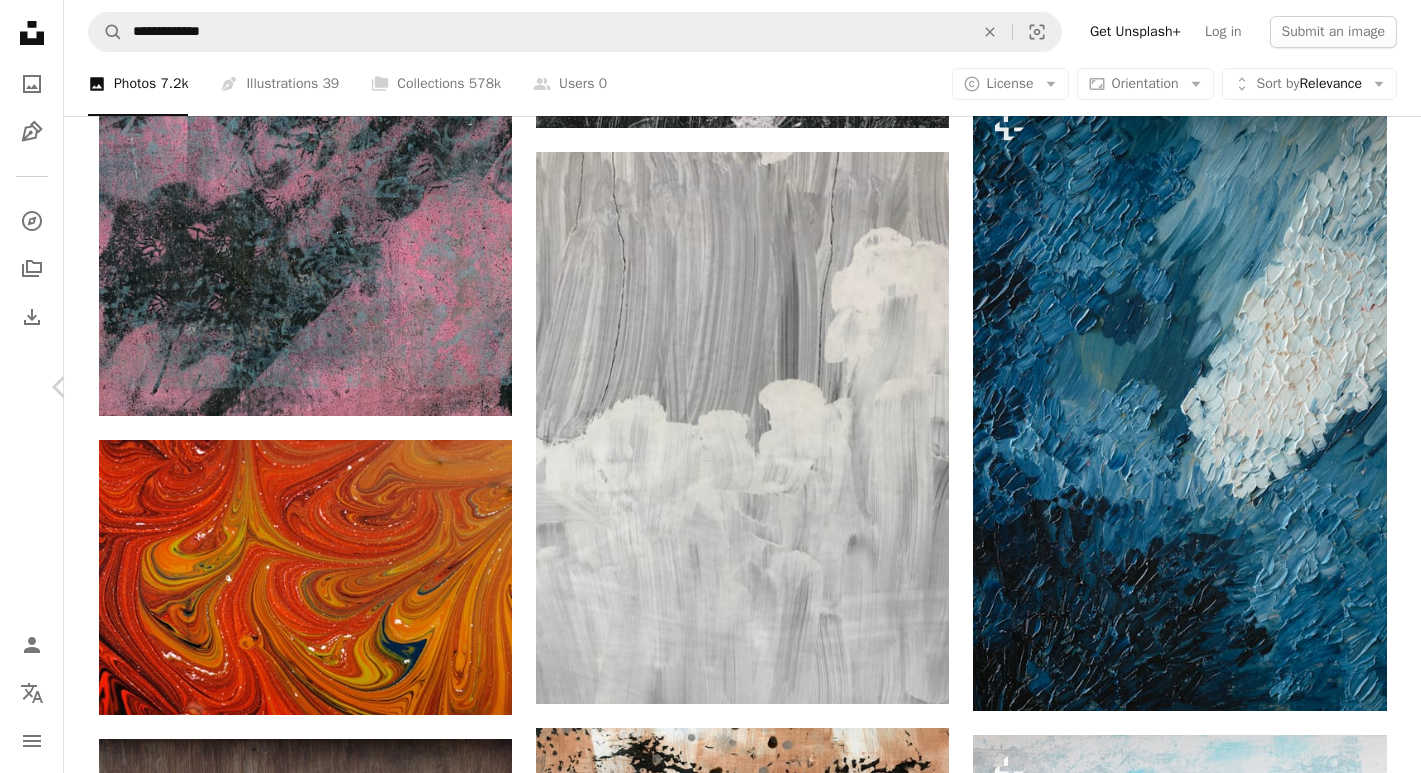 click on "Download free" at bounding box center (1172, 3492) 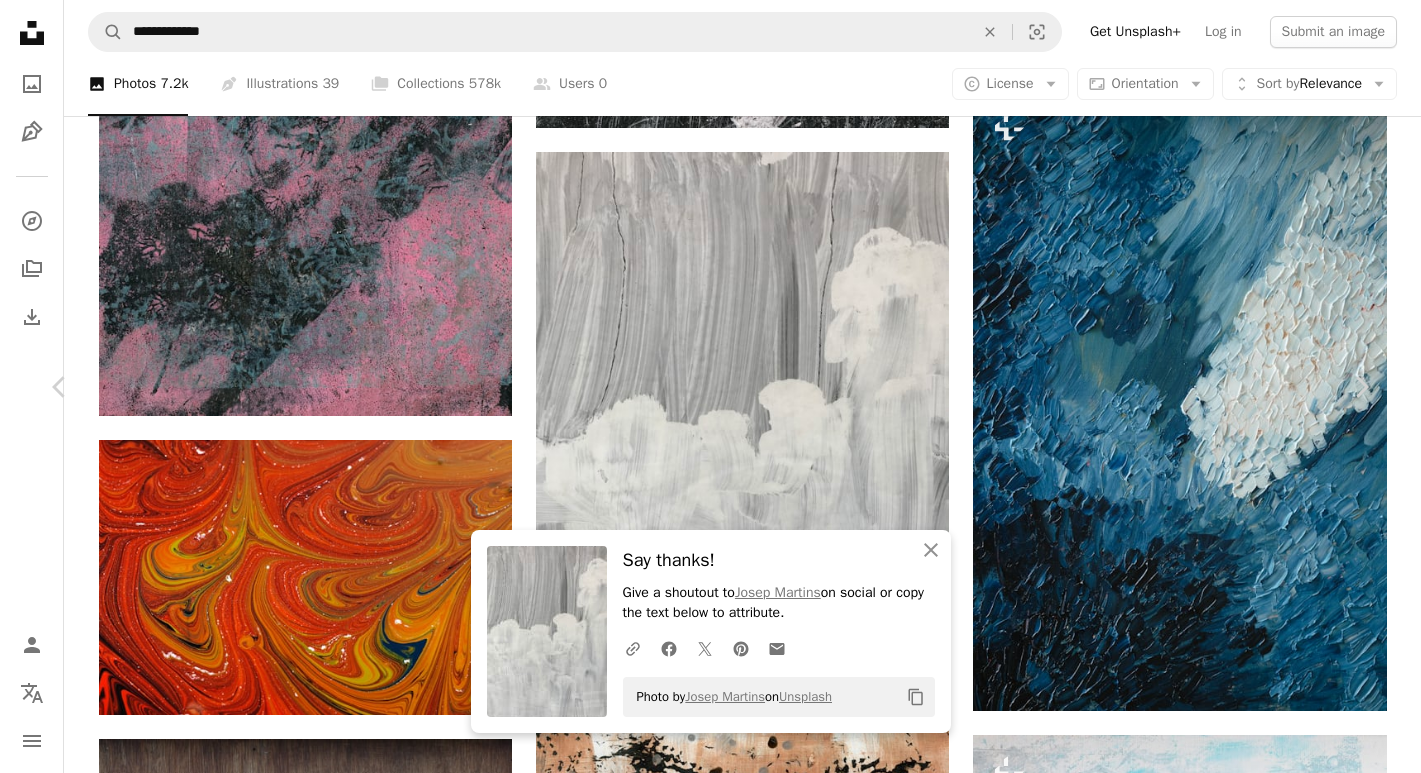 click at bounding box center (703, 3832) 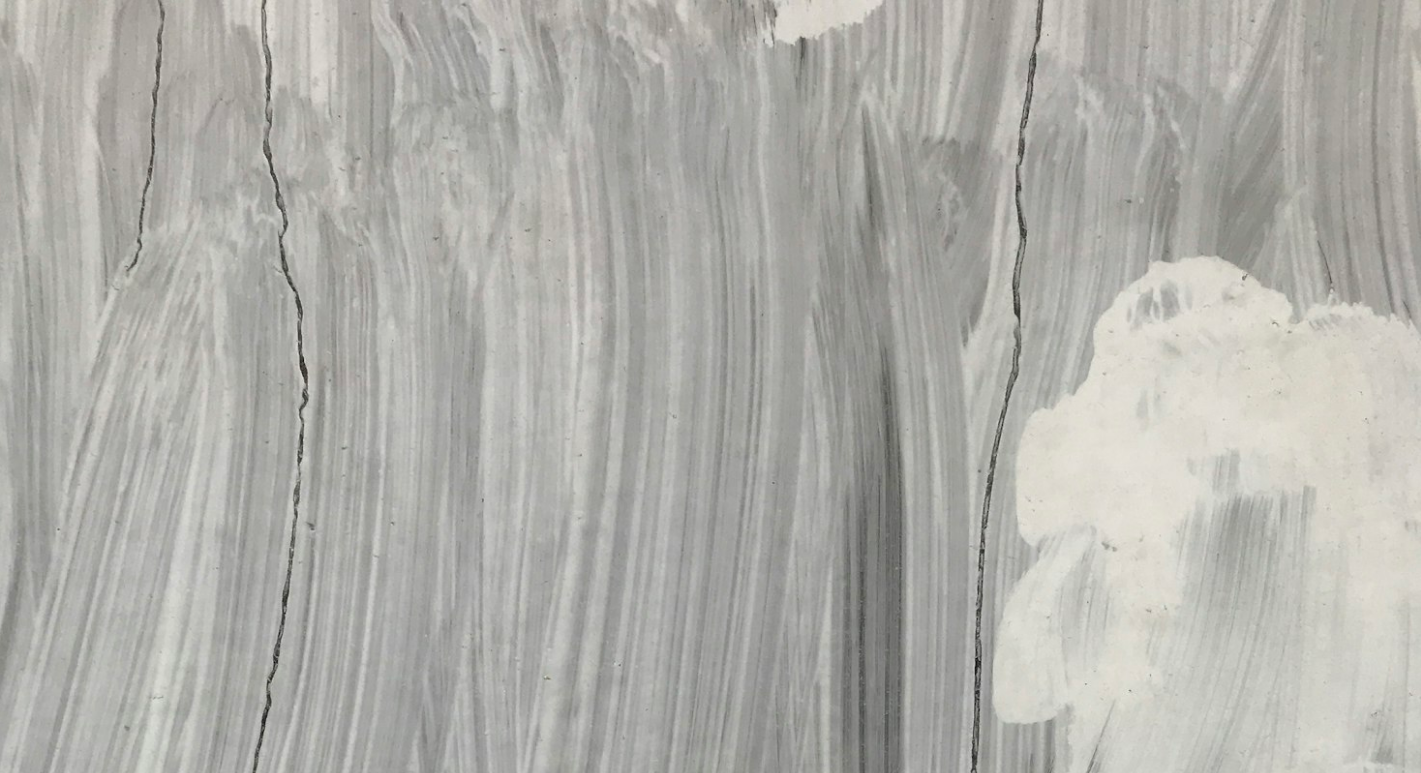 scroll, scrollTop: 562, scrollLeft: 0, axis: vertical 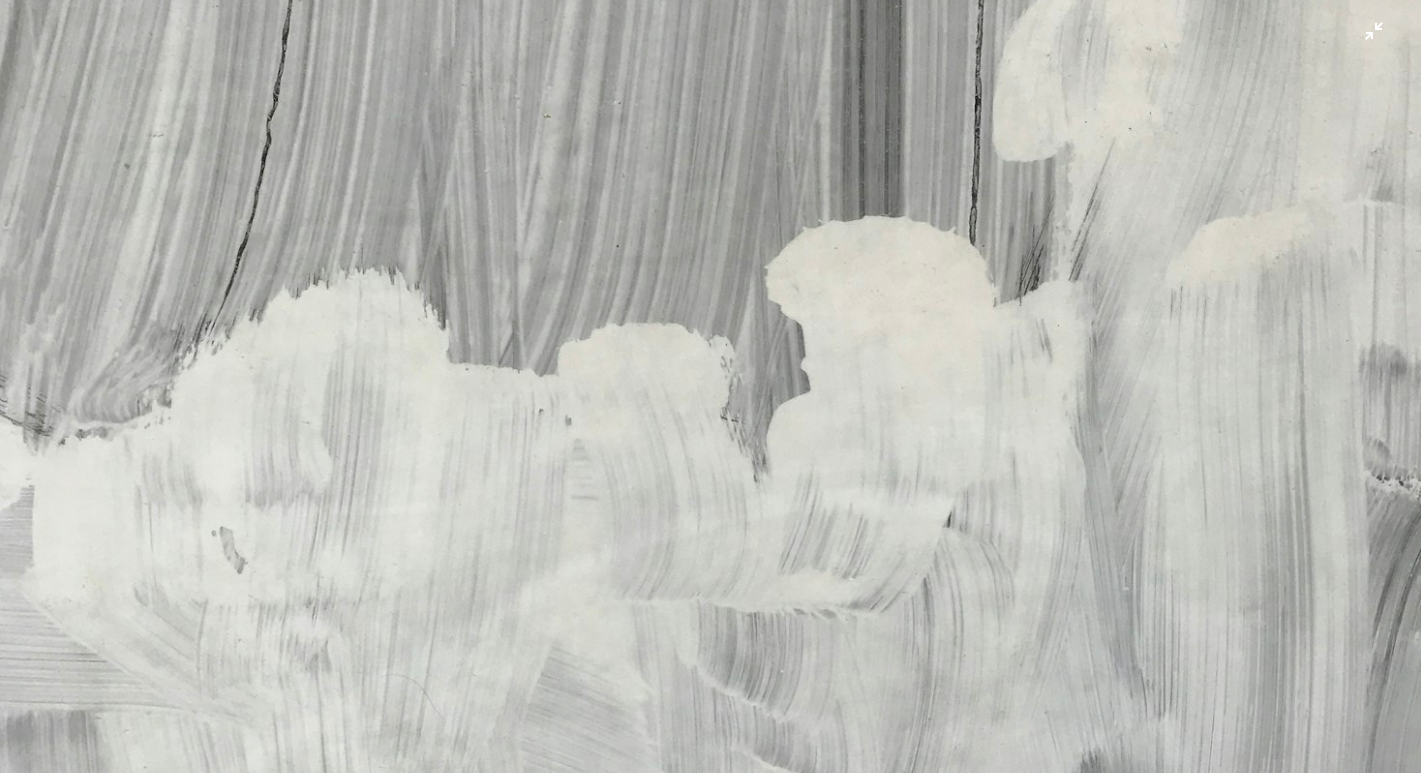 type 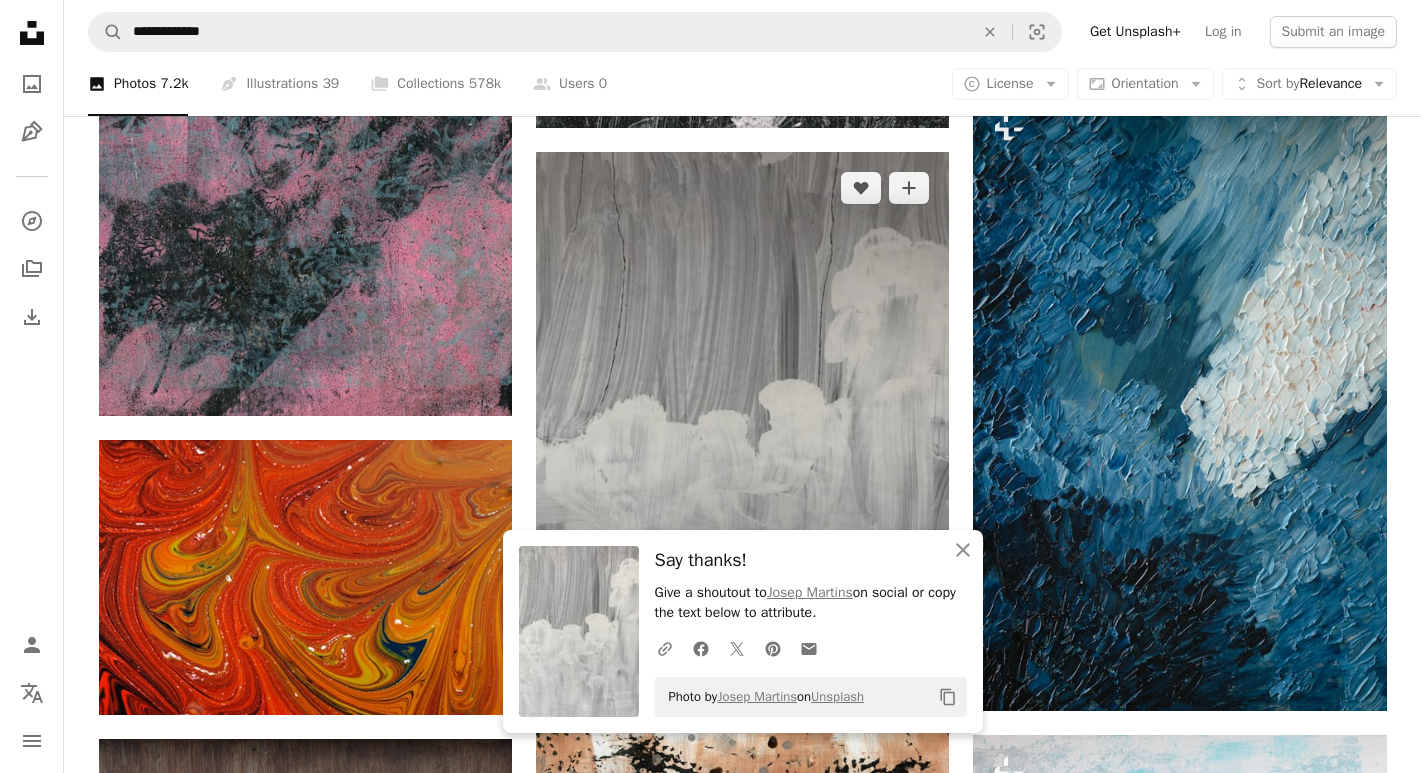 click at bounding box center [742, 427] 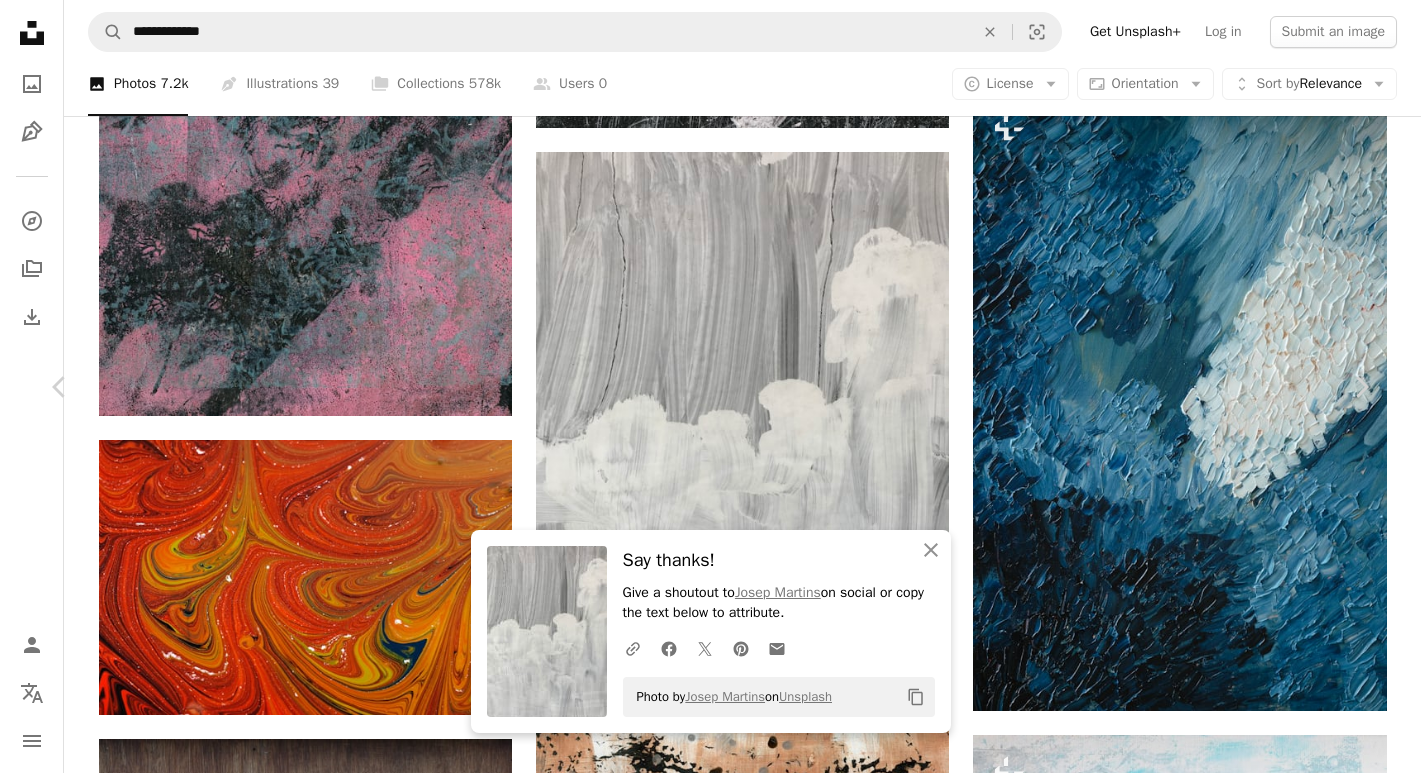 click on "Download free" at bounding box center [1172, 3492] 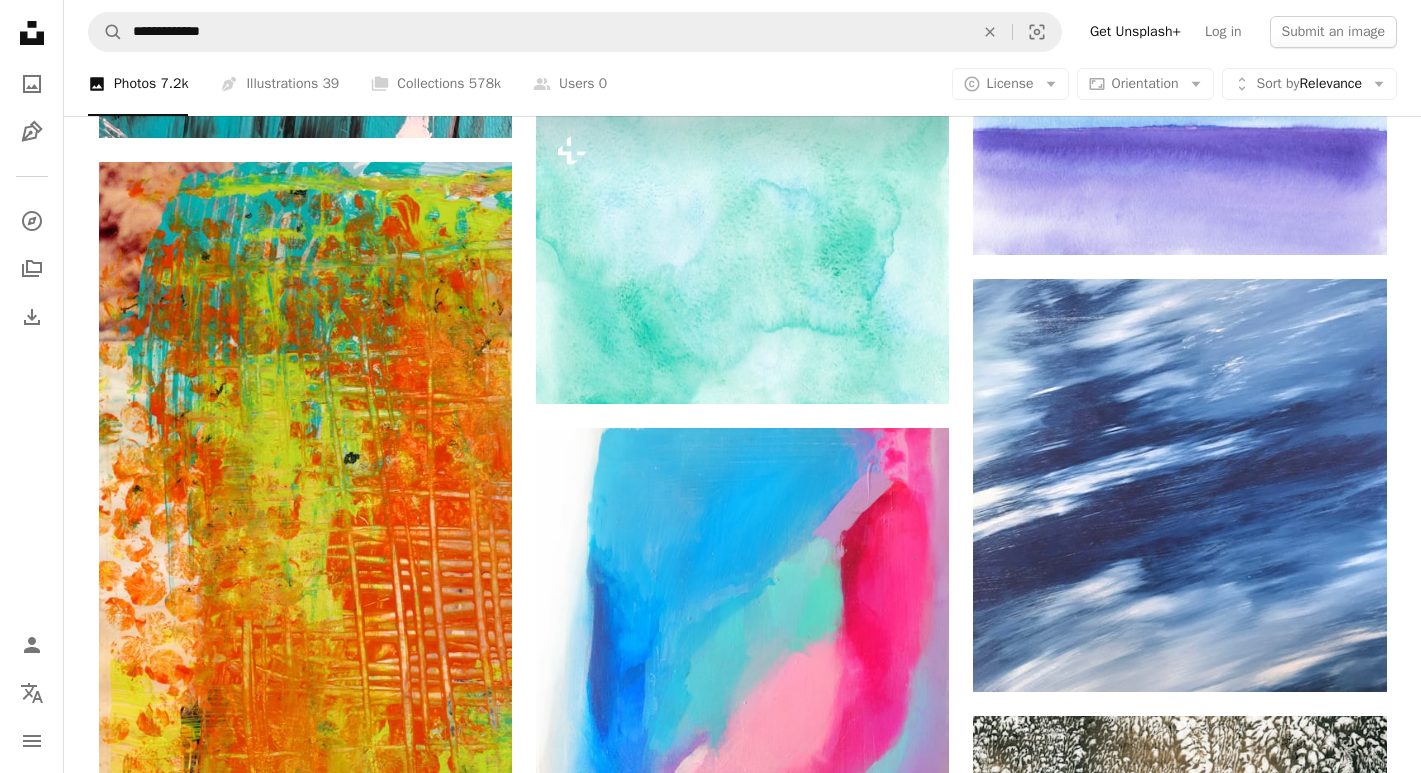 scroll, scrollTop: 11090, scrollLeft: 0, axis: vertical 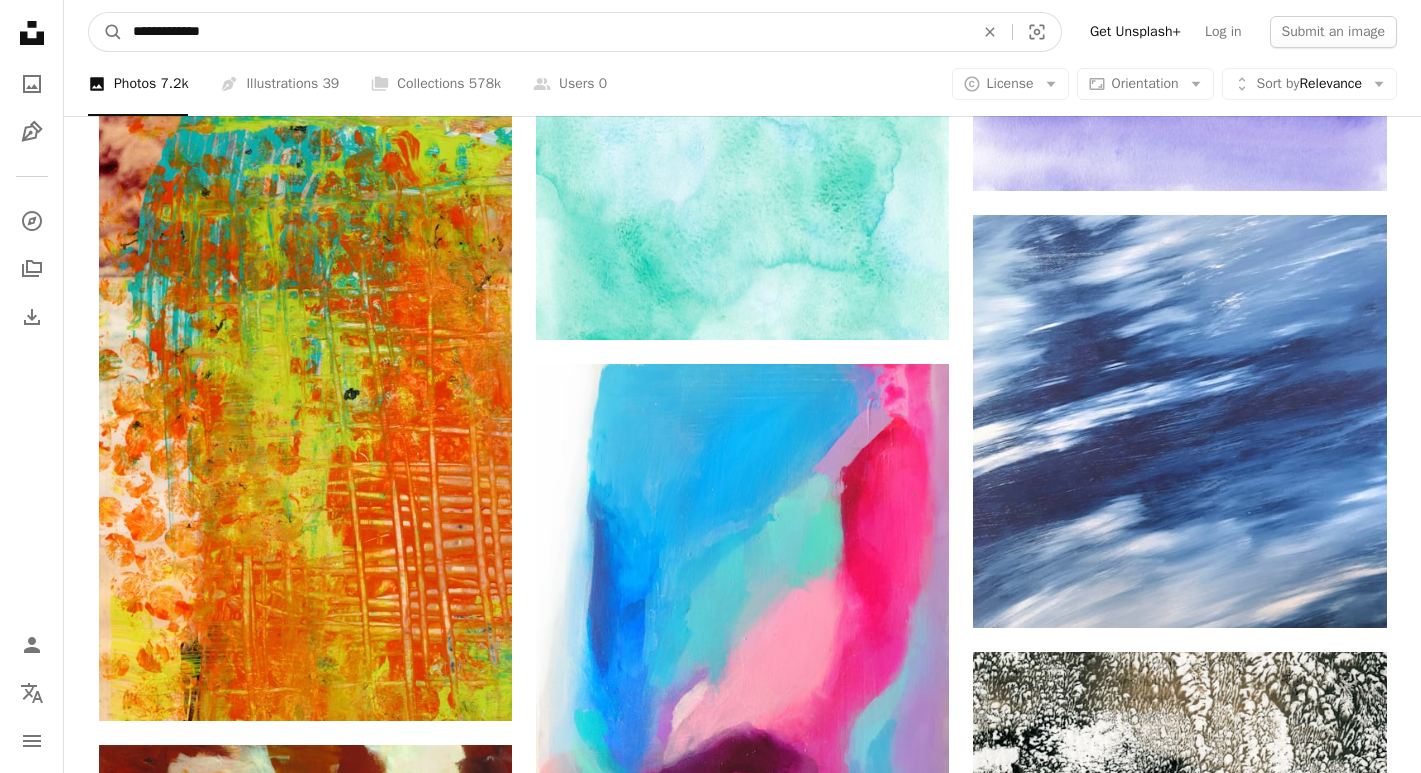 click on "**********" at bounding box center (545, 32) 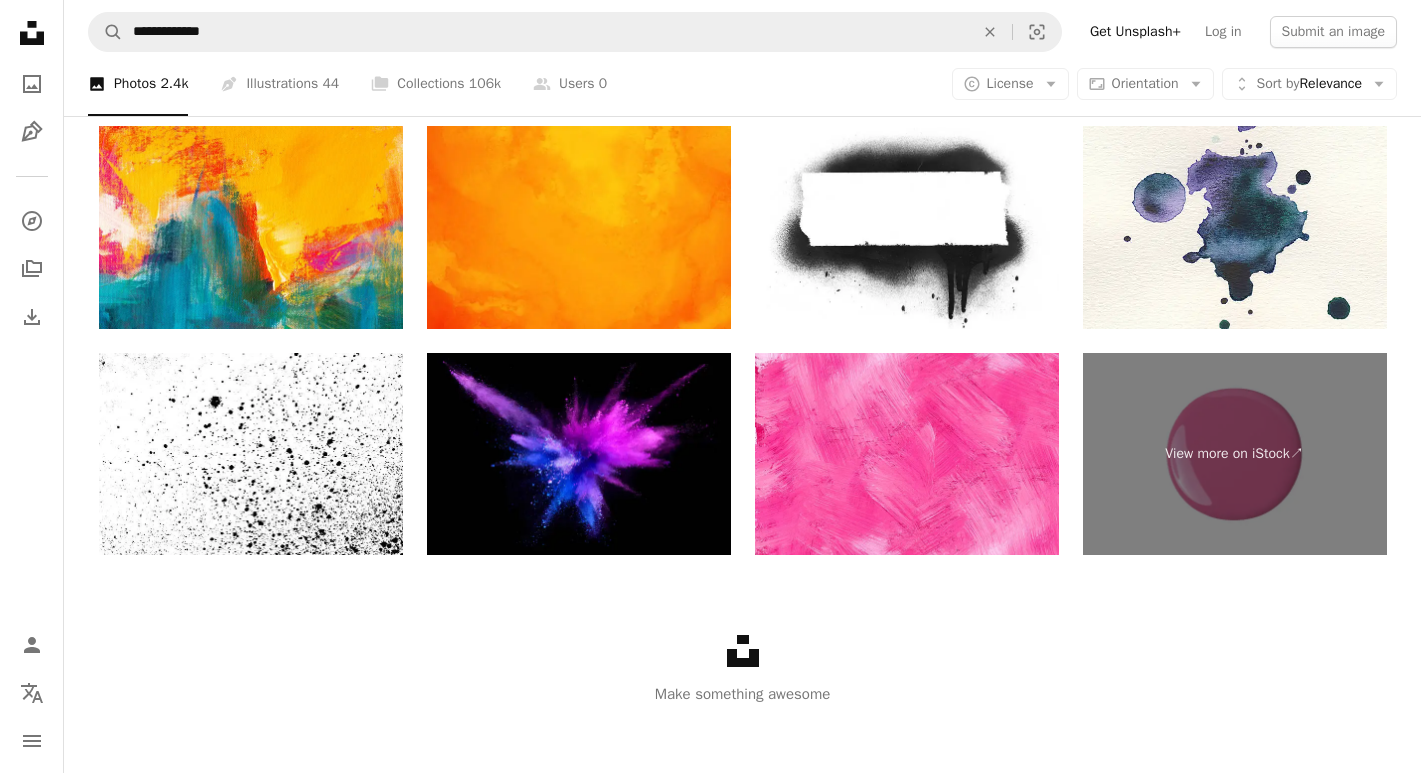 scroll, scrollTop: 4290, scrollLeft: 0, axis: vertical 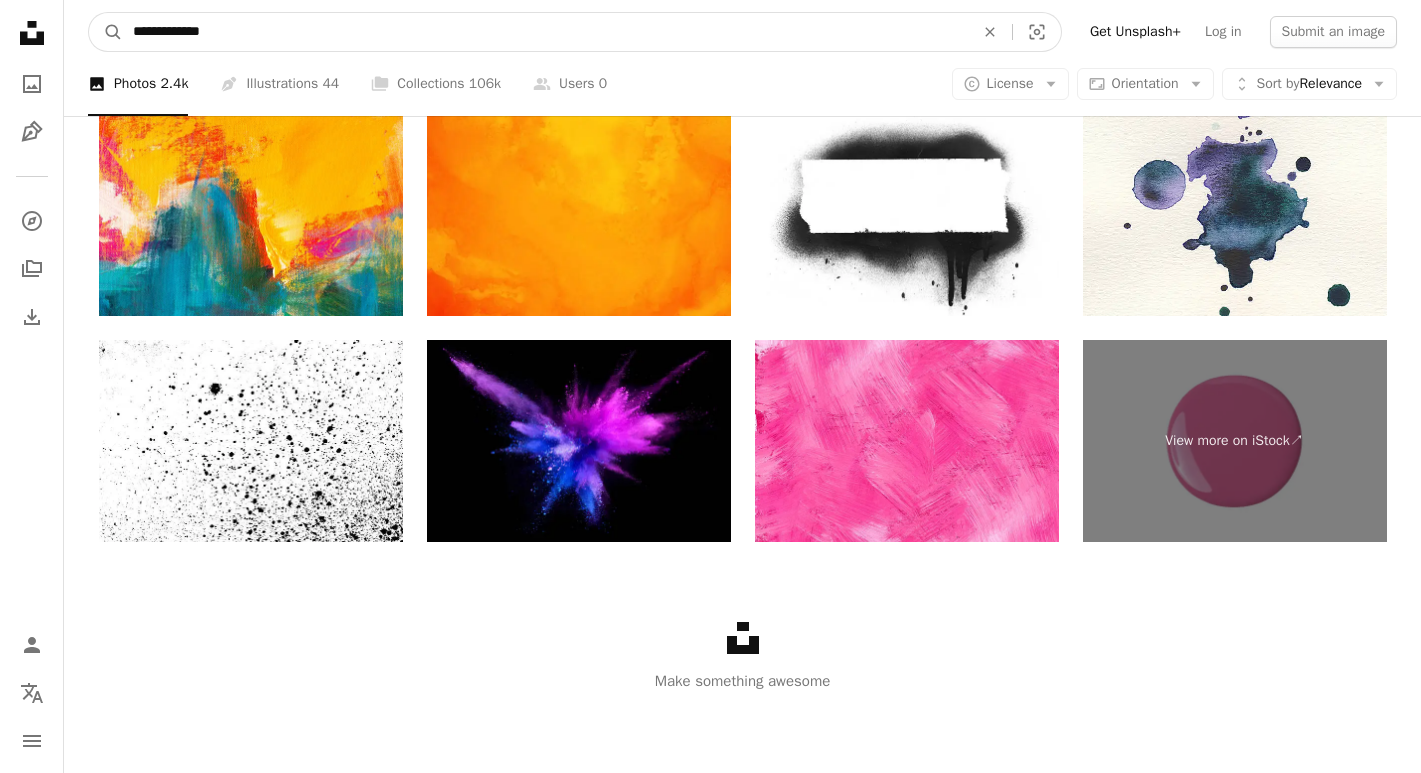 click on "**********" at bounding box center [545, 32] 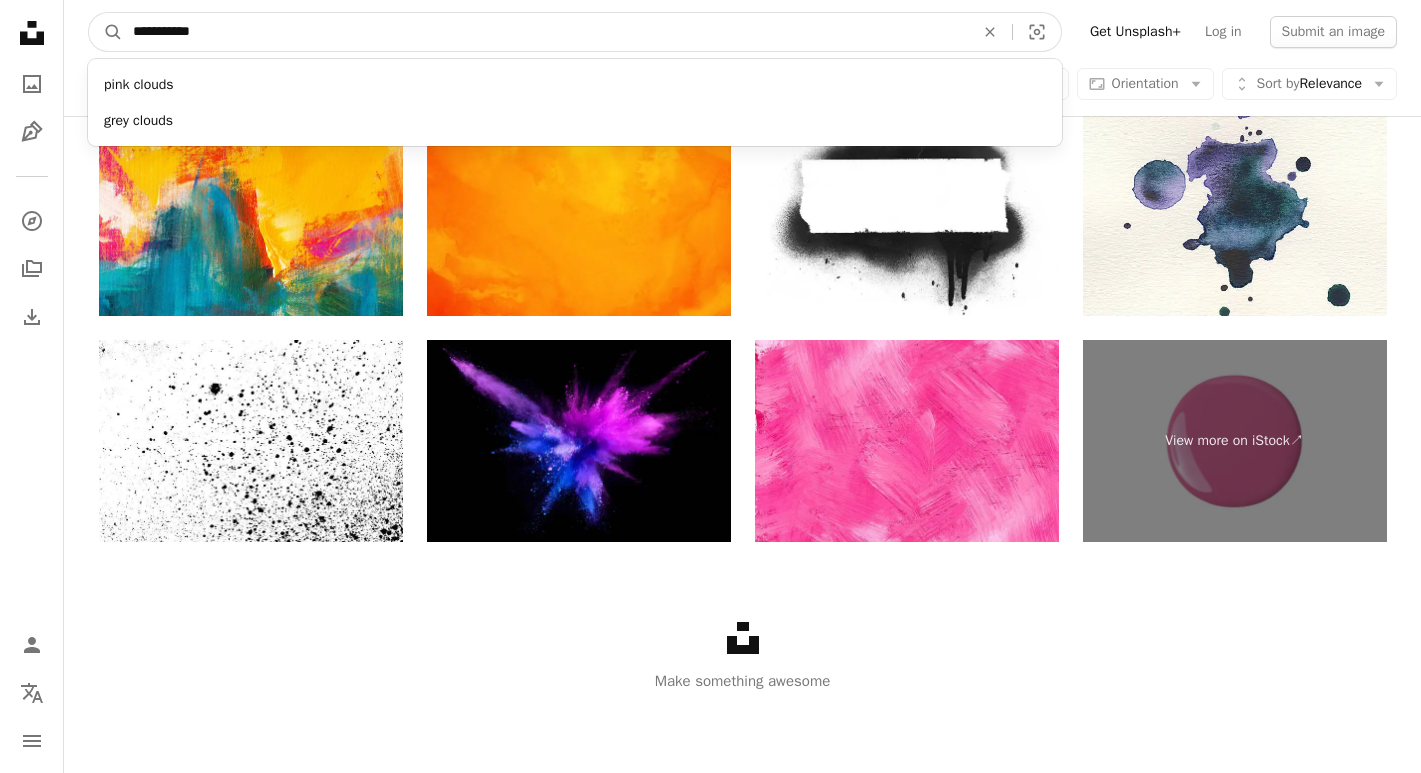 type on "**********" 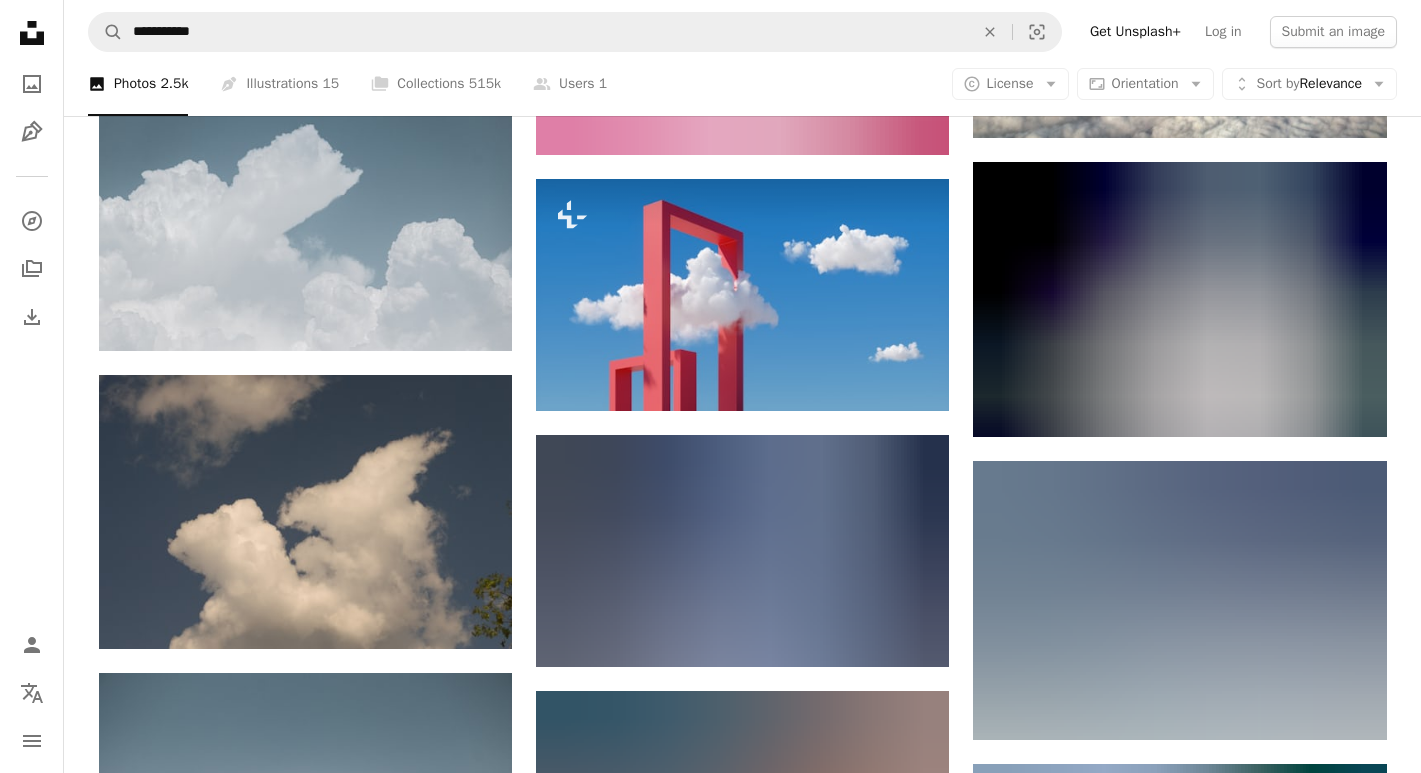 scroll, scrollTop: 1196, scrollLeft: 0, axis: vertical 